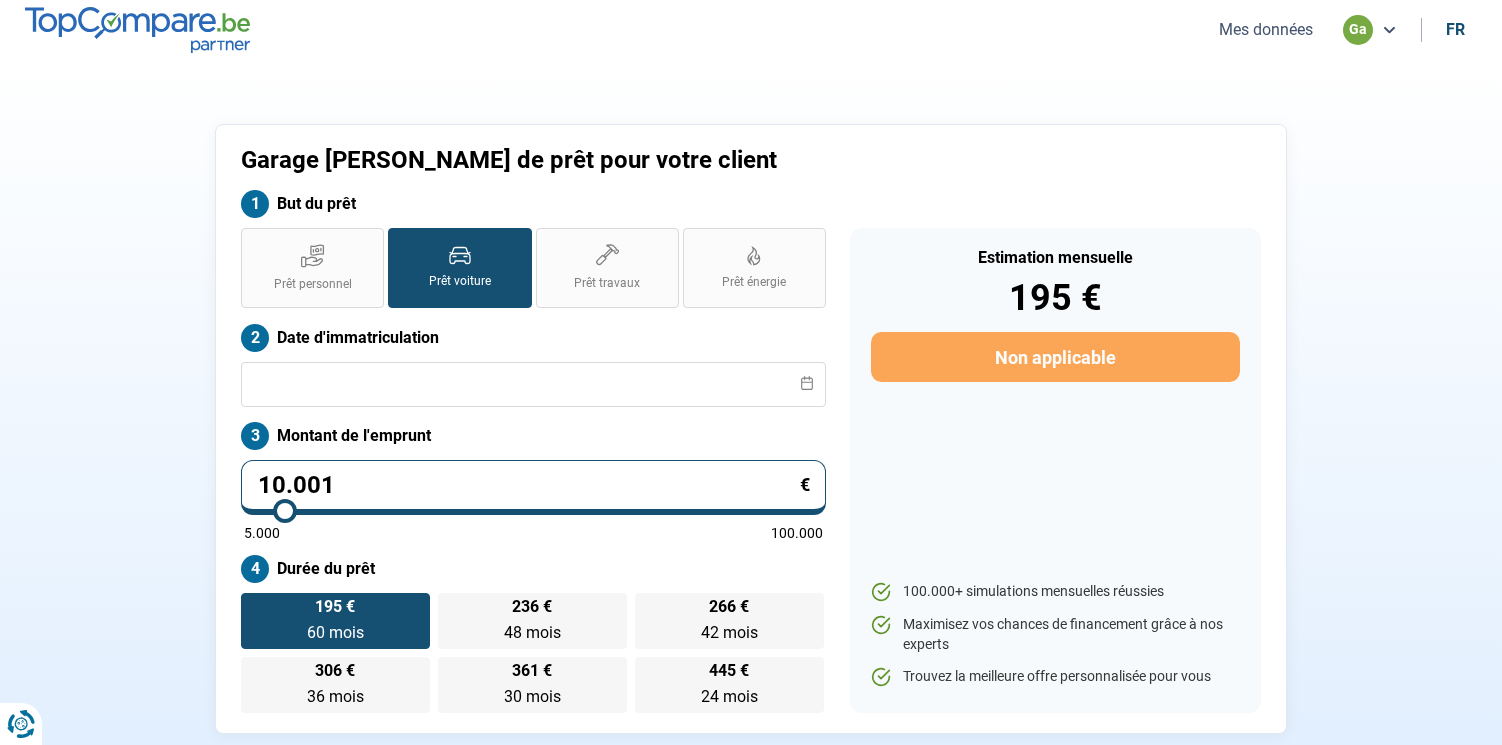 scroll, scrollTop: 0, scrollLeft: 0, axis: both 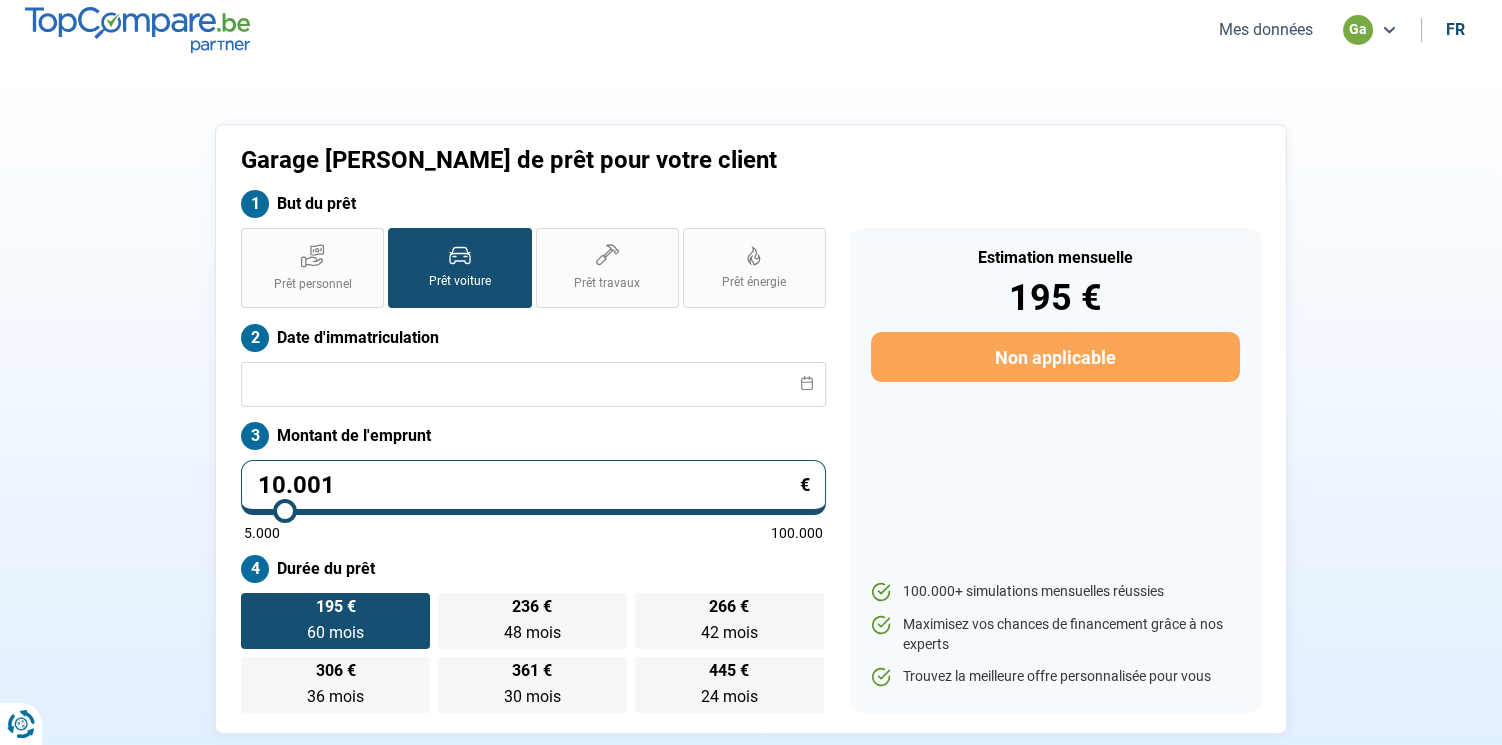 click on "Mes données" at bounding box center [1266, 29] 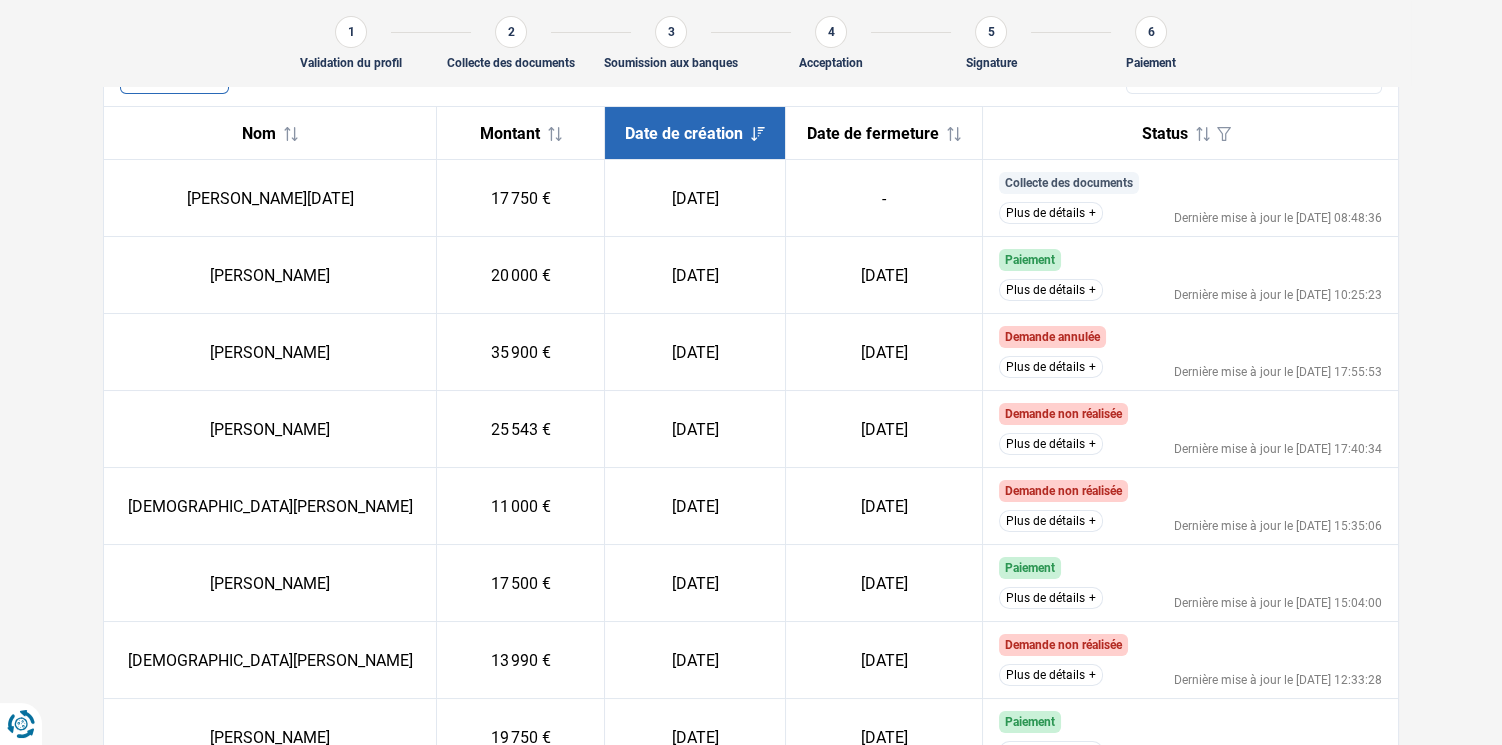 scroll, scrollTop: 262, scrollLeft: 0, axis: vertical 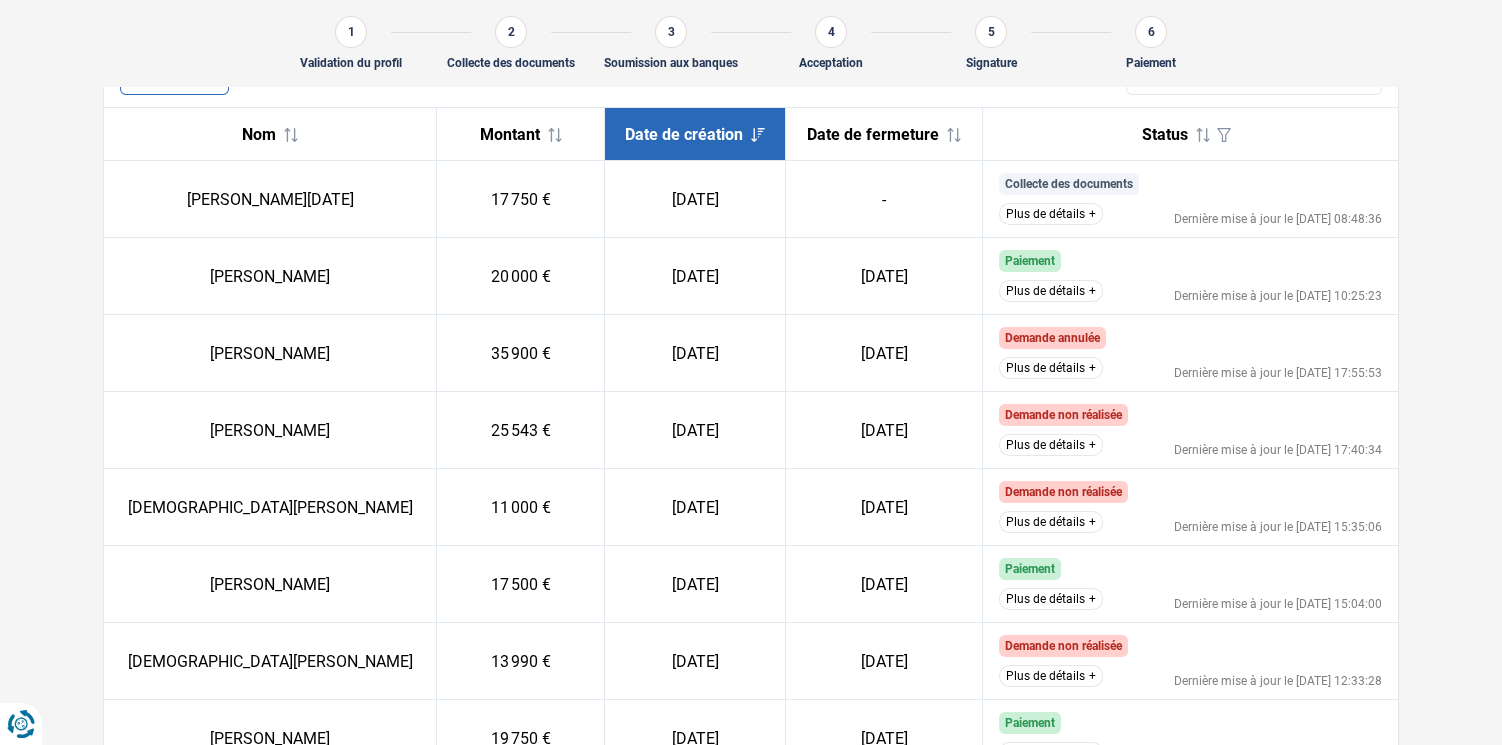 click on "Plus de détails" at bounding box center [1051, 214] 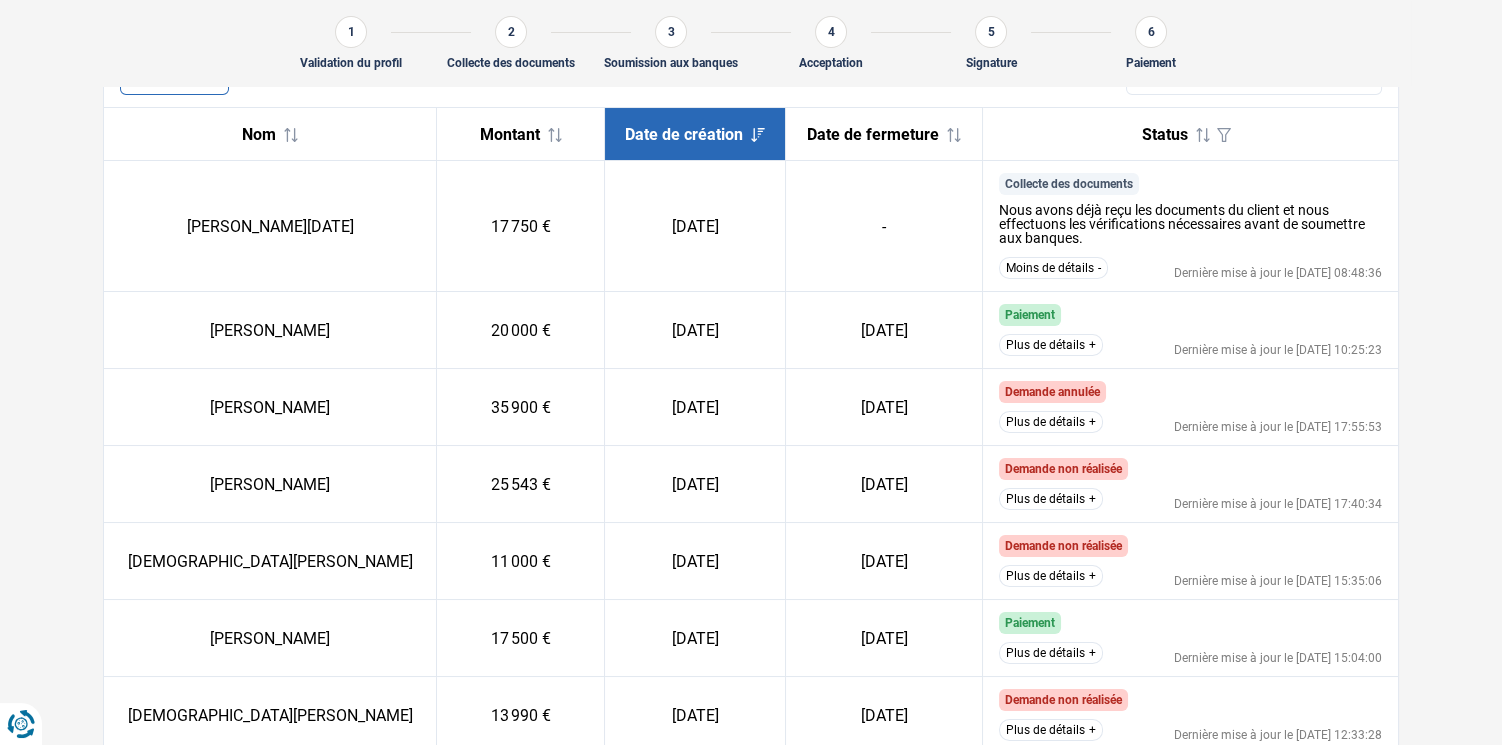 click on "Moins de détails" at bounding box center [1053, 268] 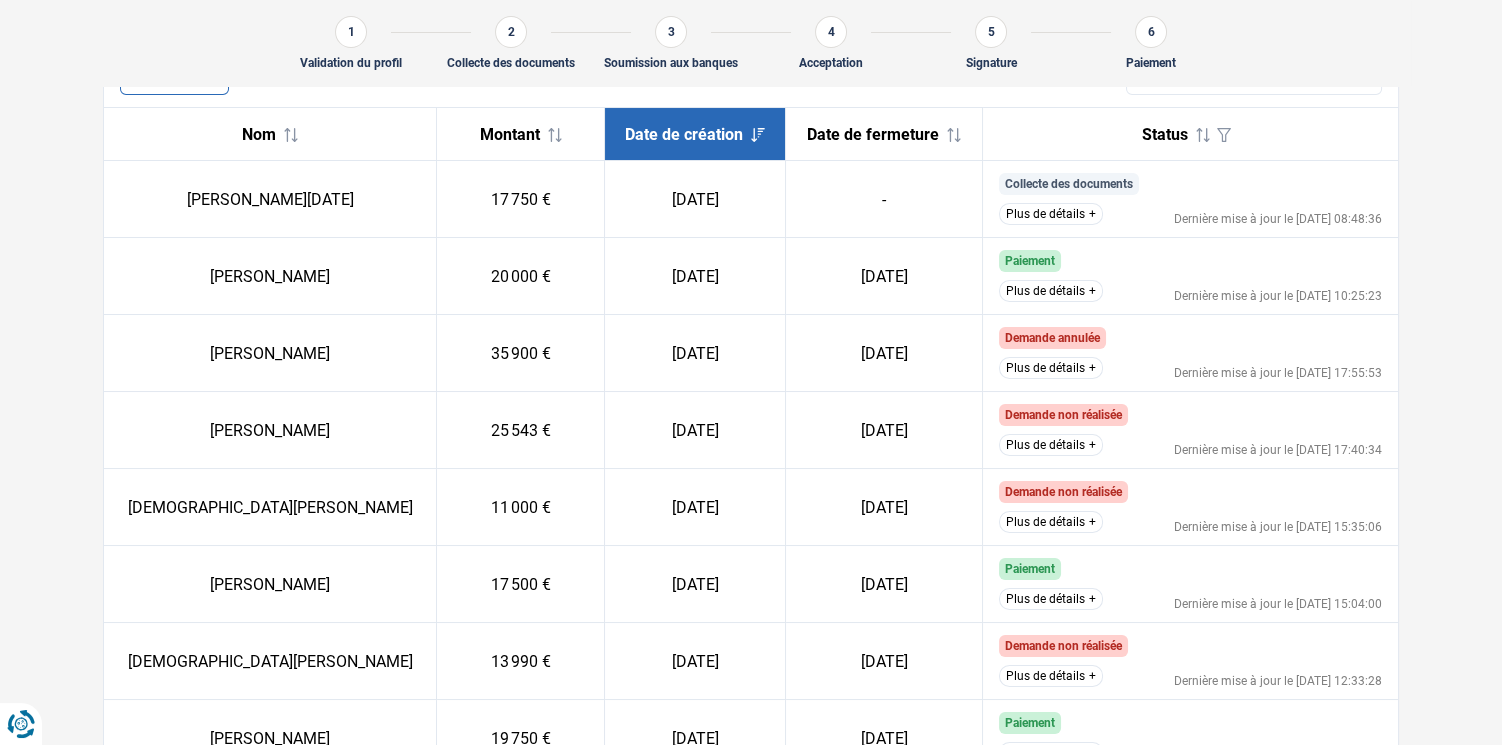 scroll, scrollTop: 0, scrollLeft: 0, axis: both 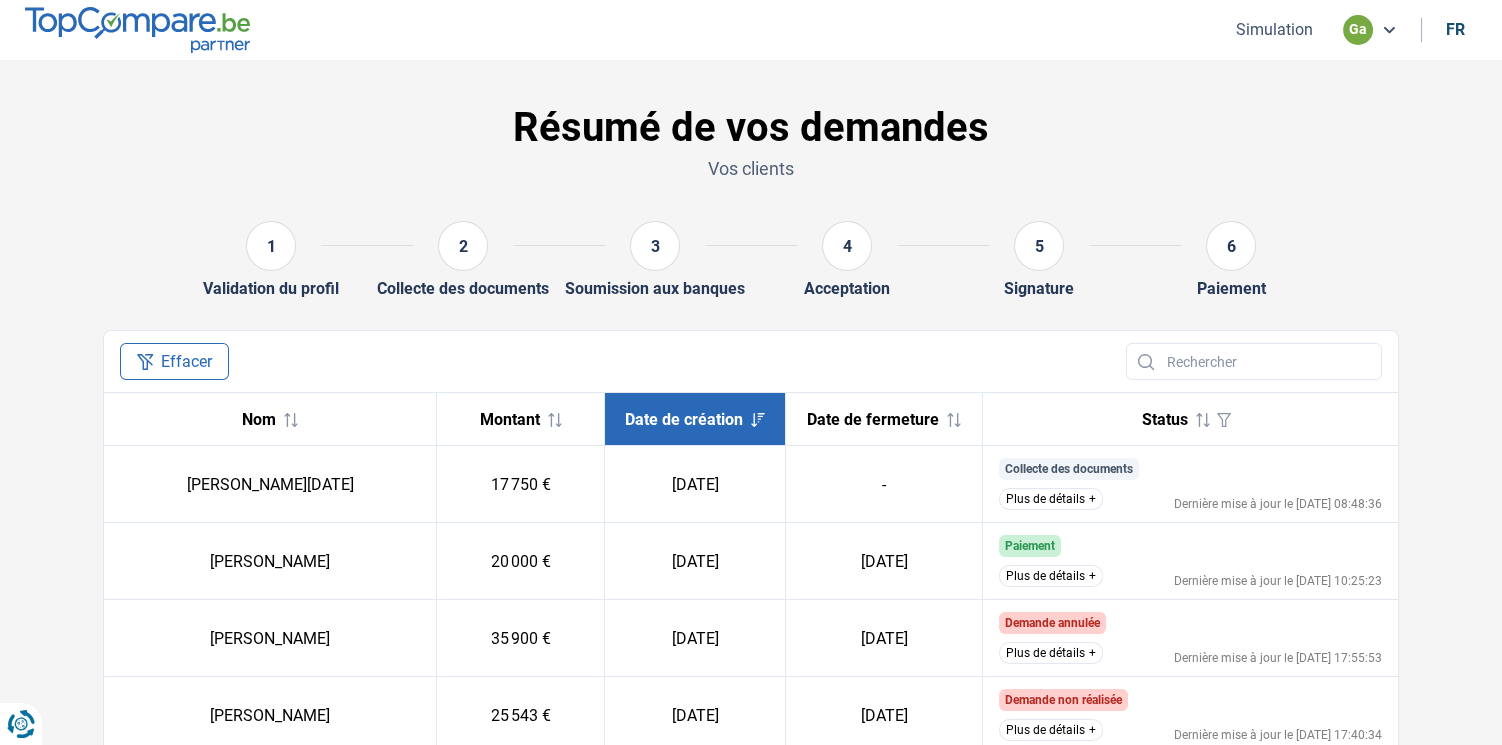 click at bounding box center (137, 29) 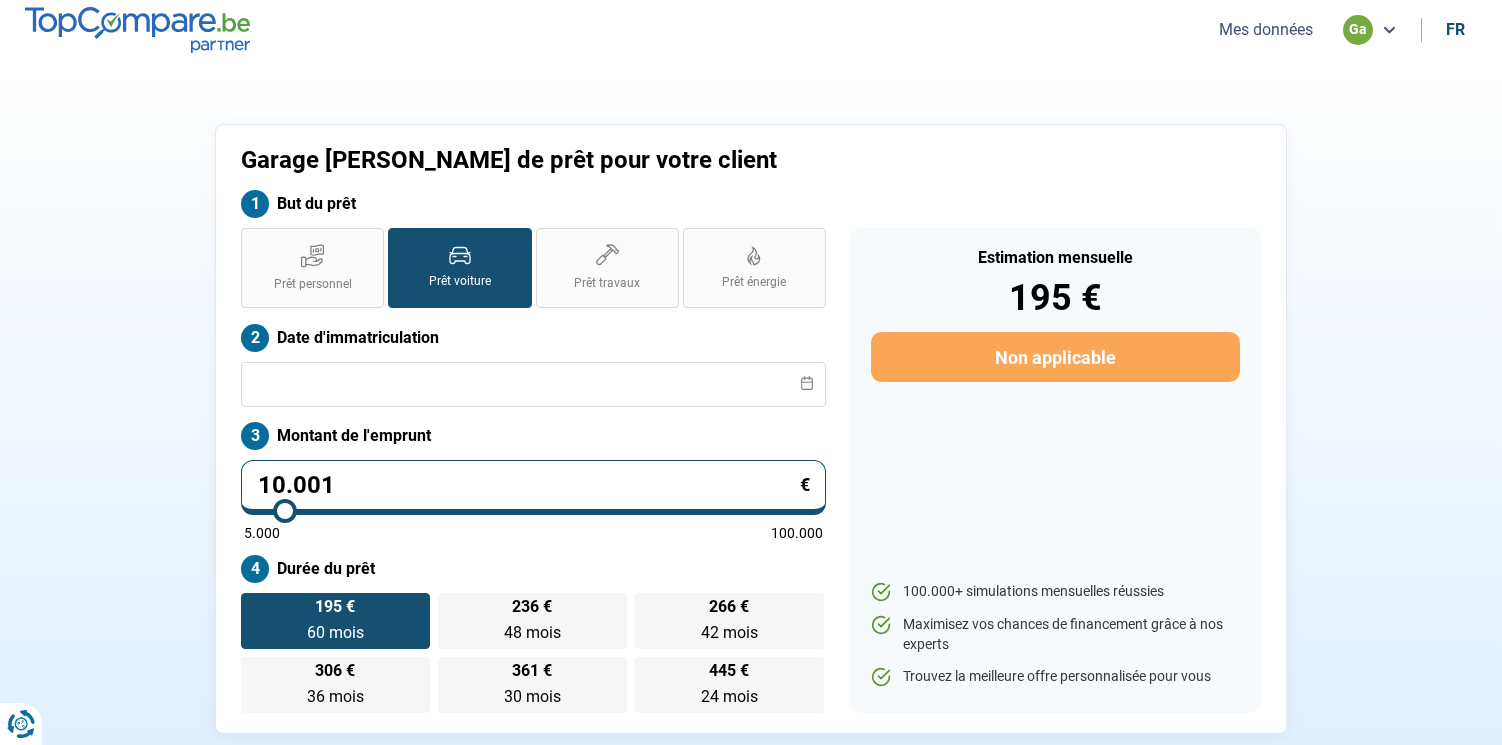 scroll, scrollTop: 0, scrollLeft: 0, axis: both 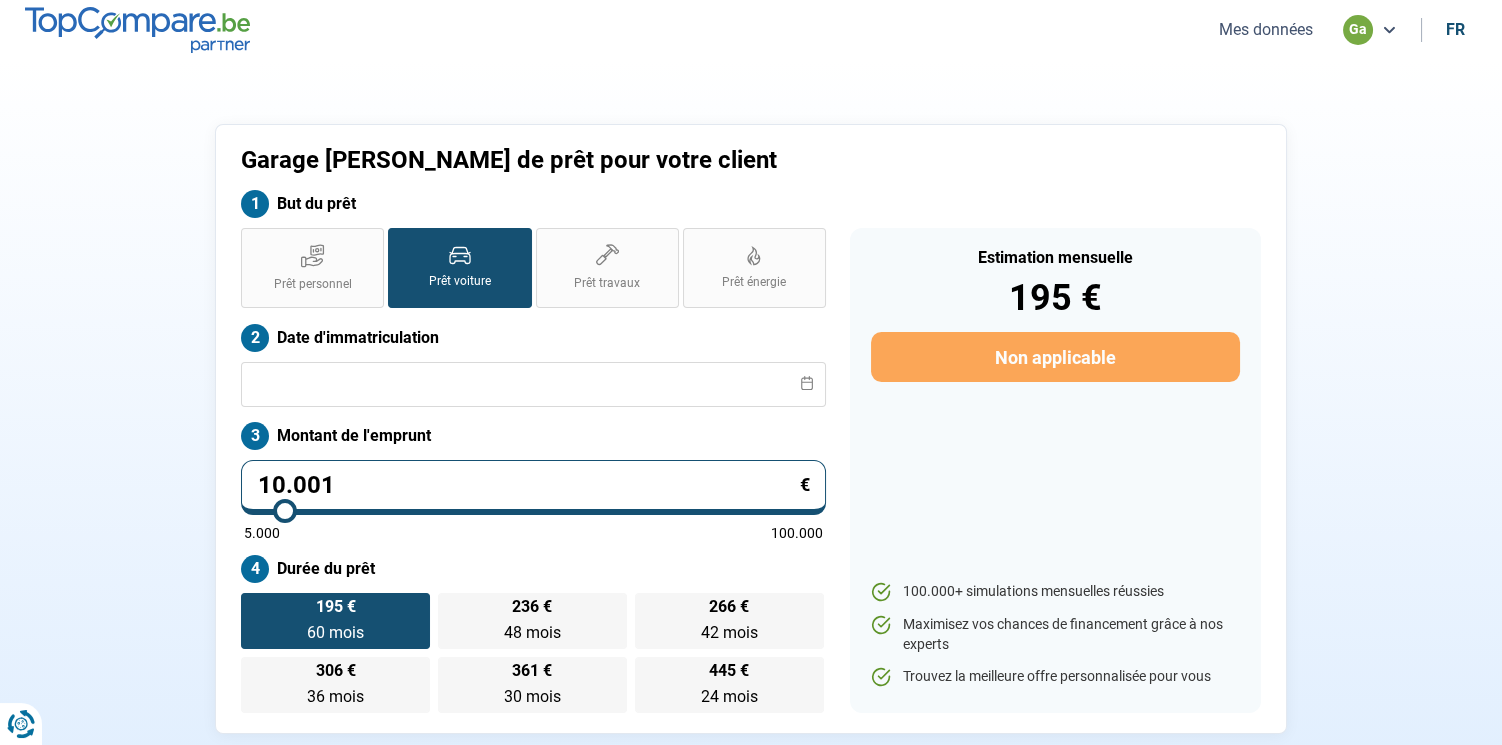 click on "Mes données" at bounding box center (1266, 29) 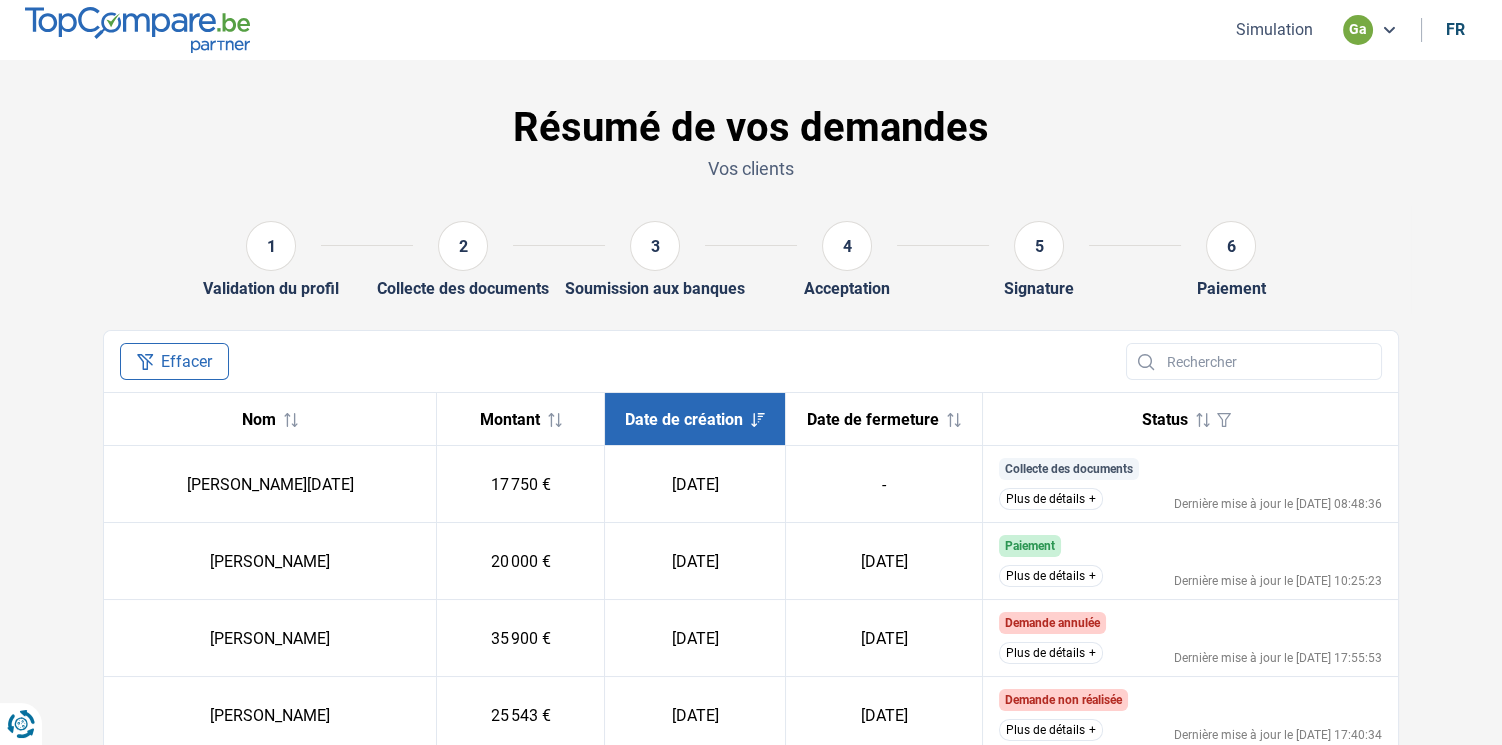 scroll, scrollTop: 95, scrollLeft: 0, axis: vertical 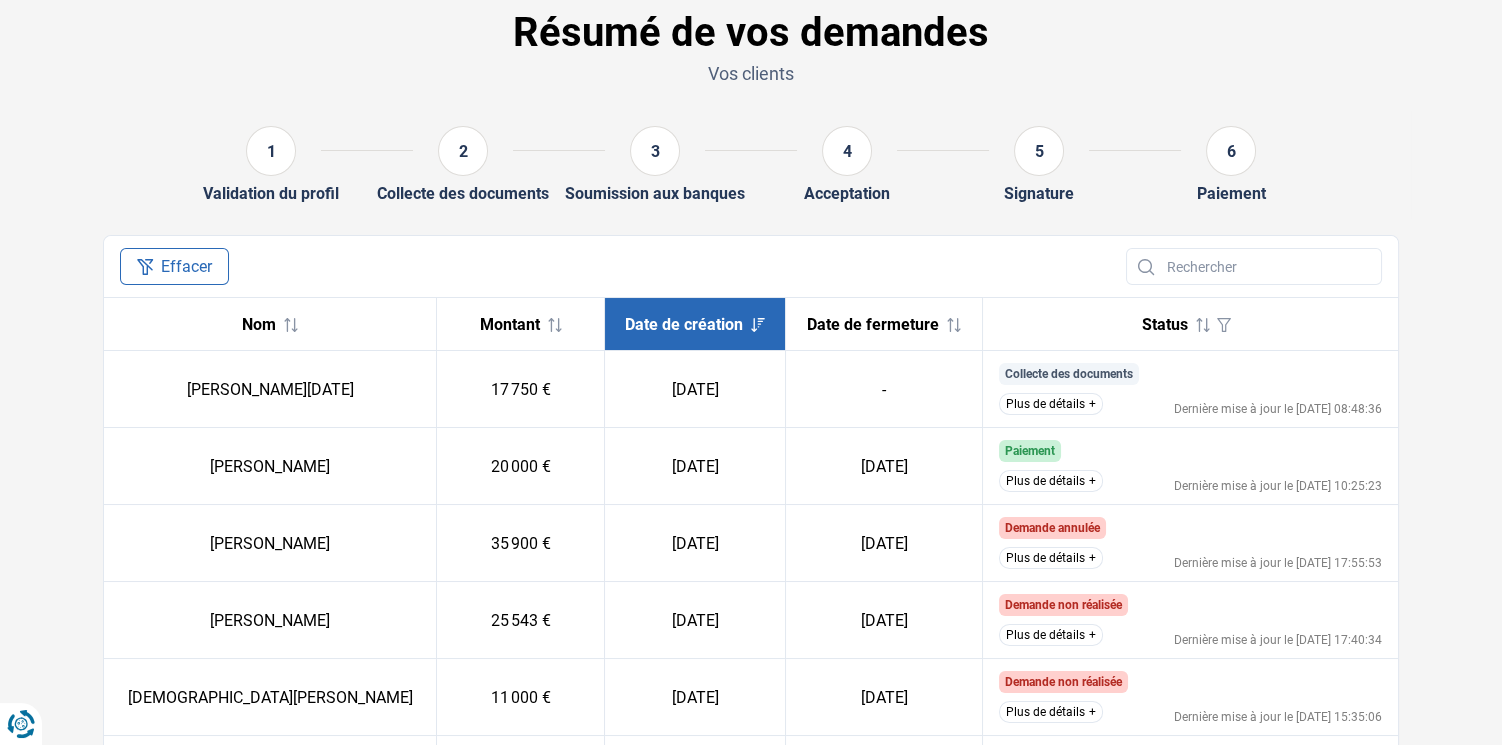 click on "Plus de détails" at bounding box center (1051, 404) 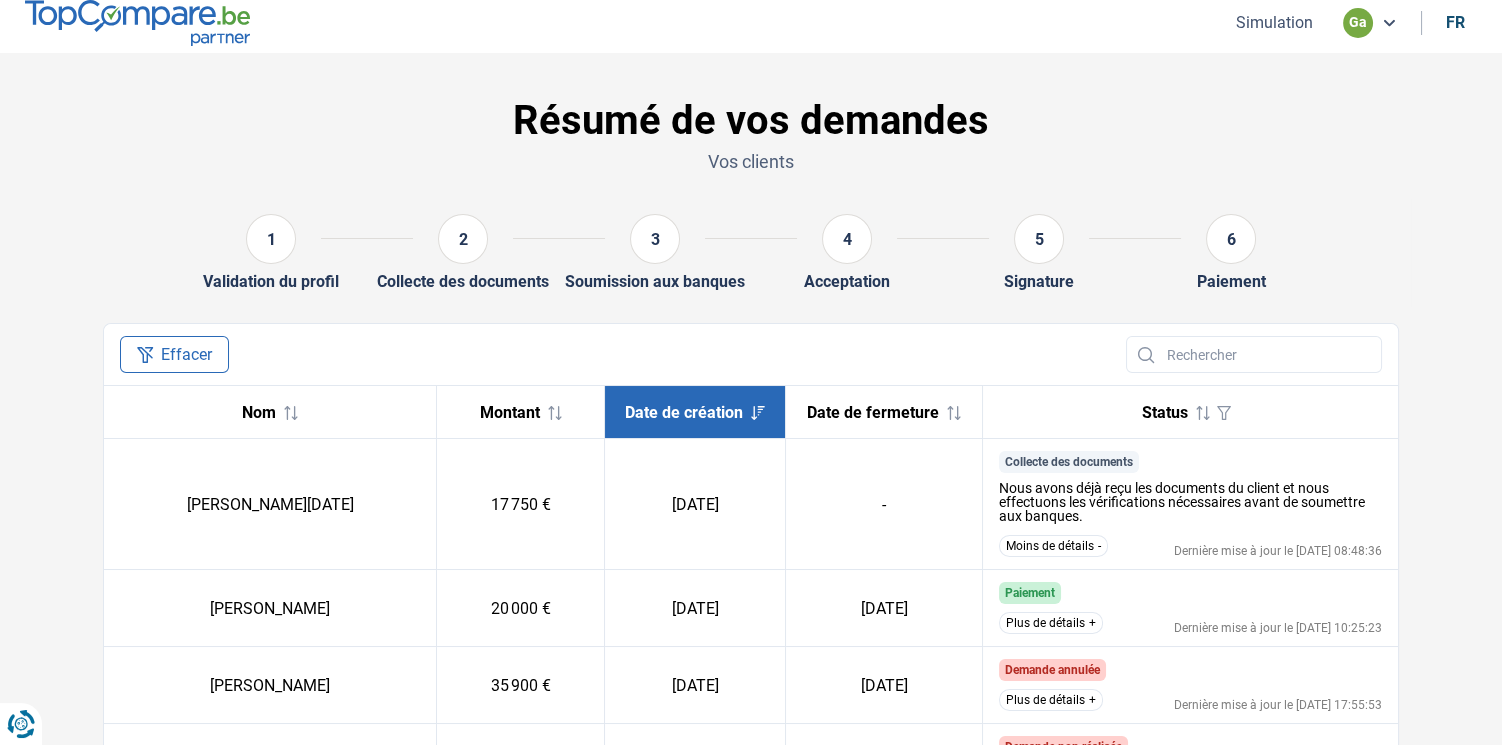 scroll, scrollTop: 0, scrollLeft: 0, axis: both 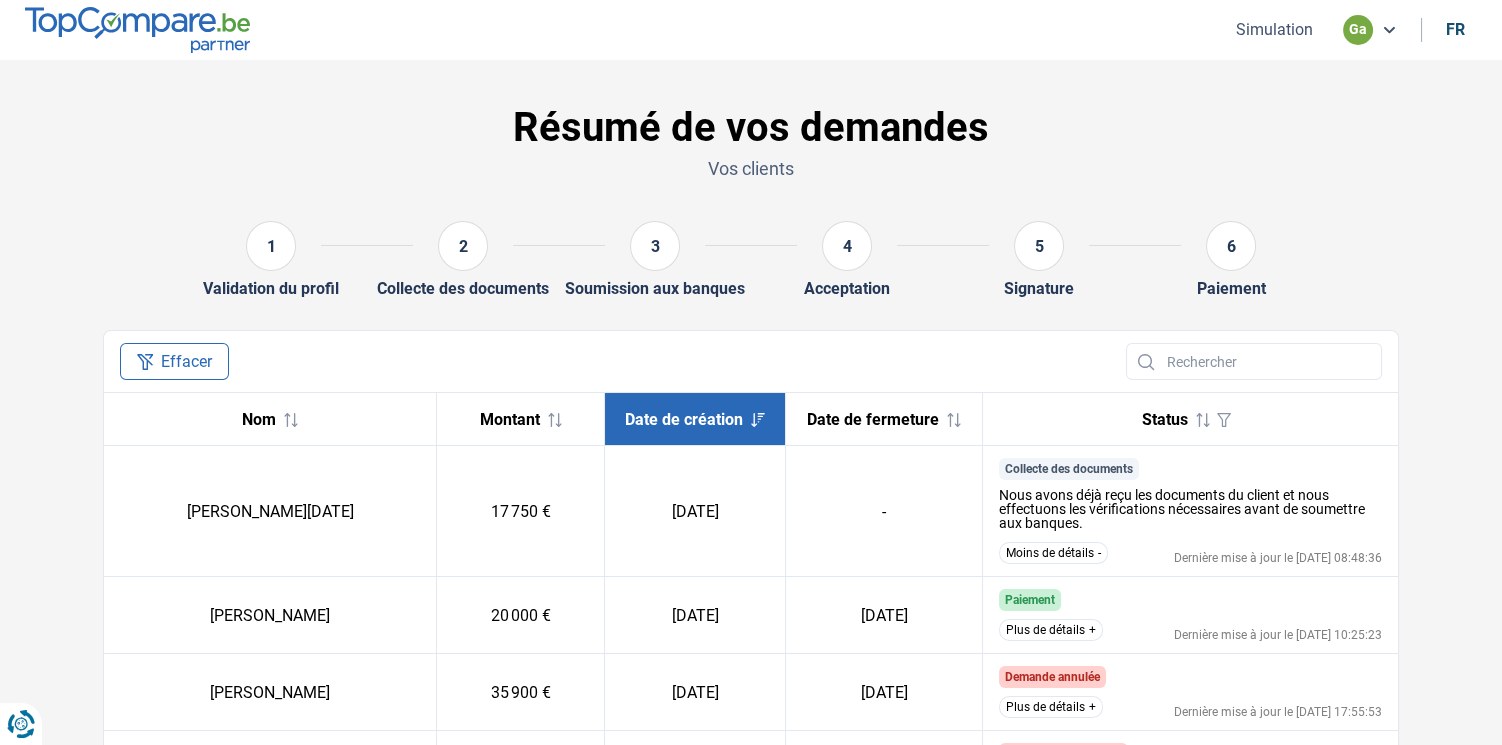 drag, startPoint x: 104, startPoint y: 20, endPoint x: 263, endPoint y: 3, distance: 159.90622 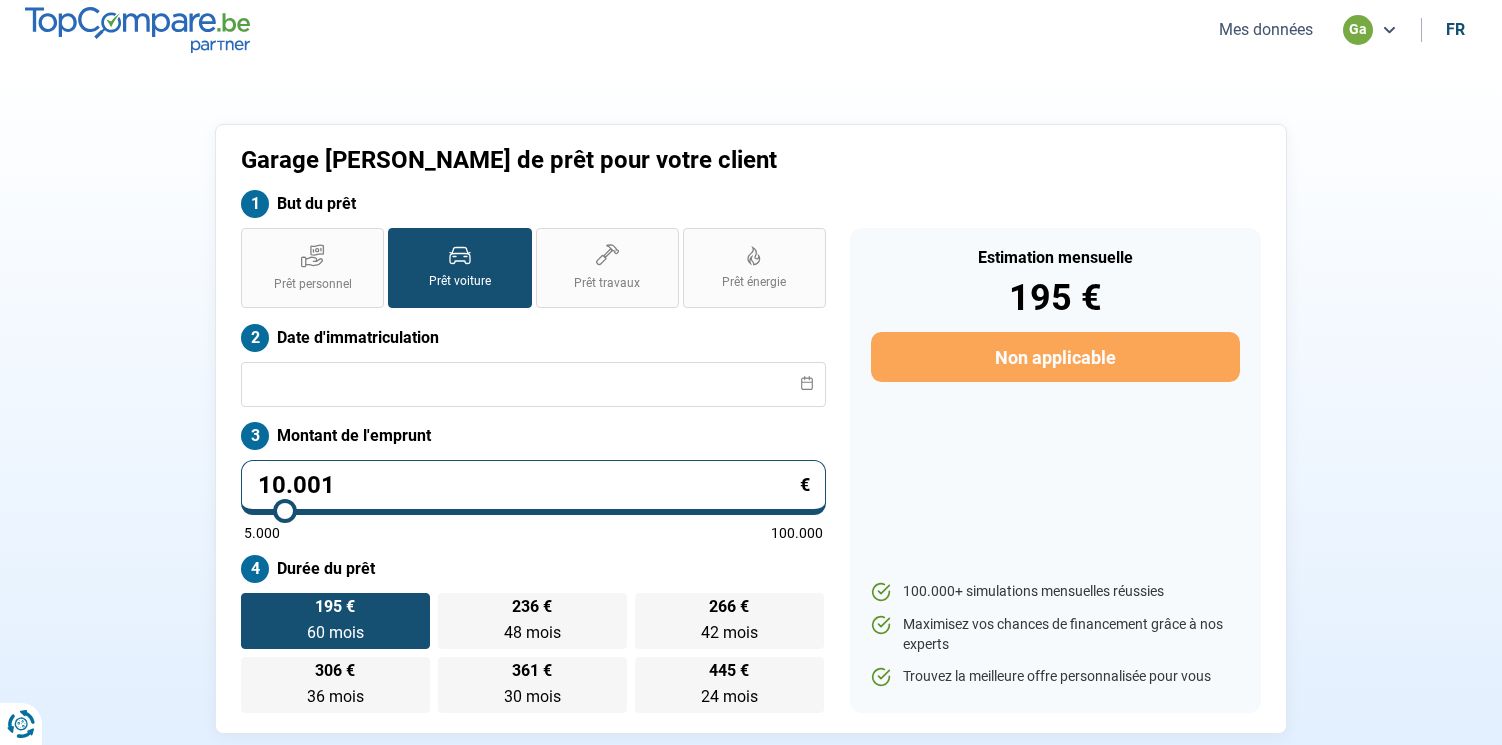 scroll, scrollTop: 0, scrollLeft: 0, axis: both 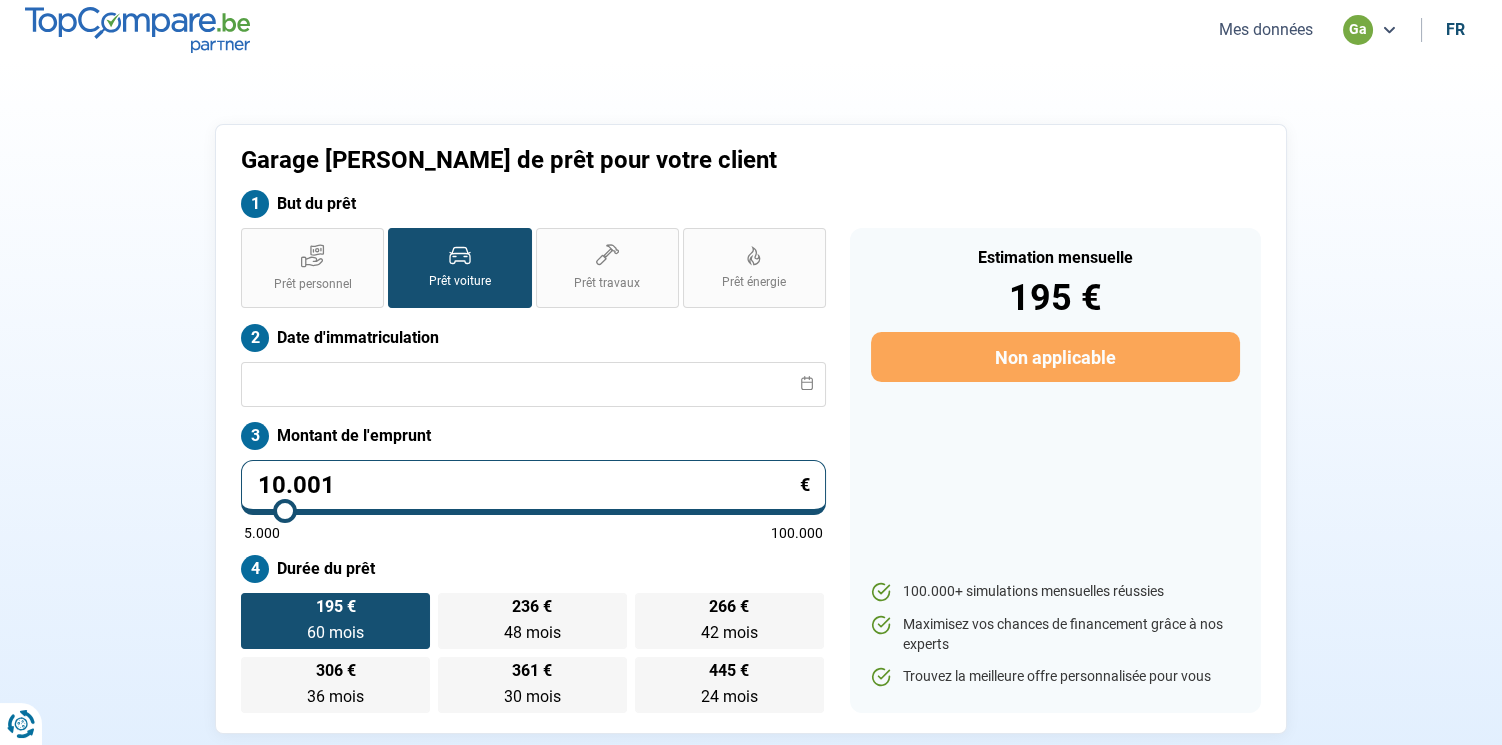 click on "Mes données" at bounding box center (1266, 29) 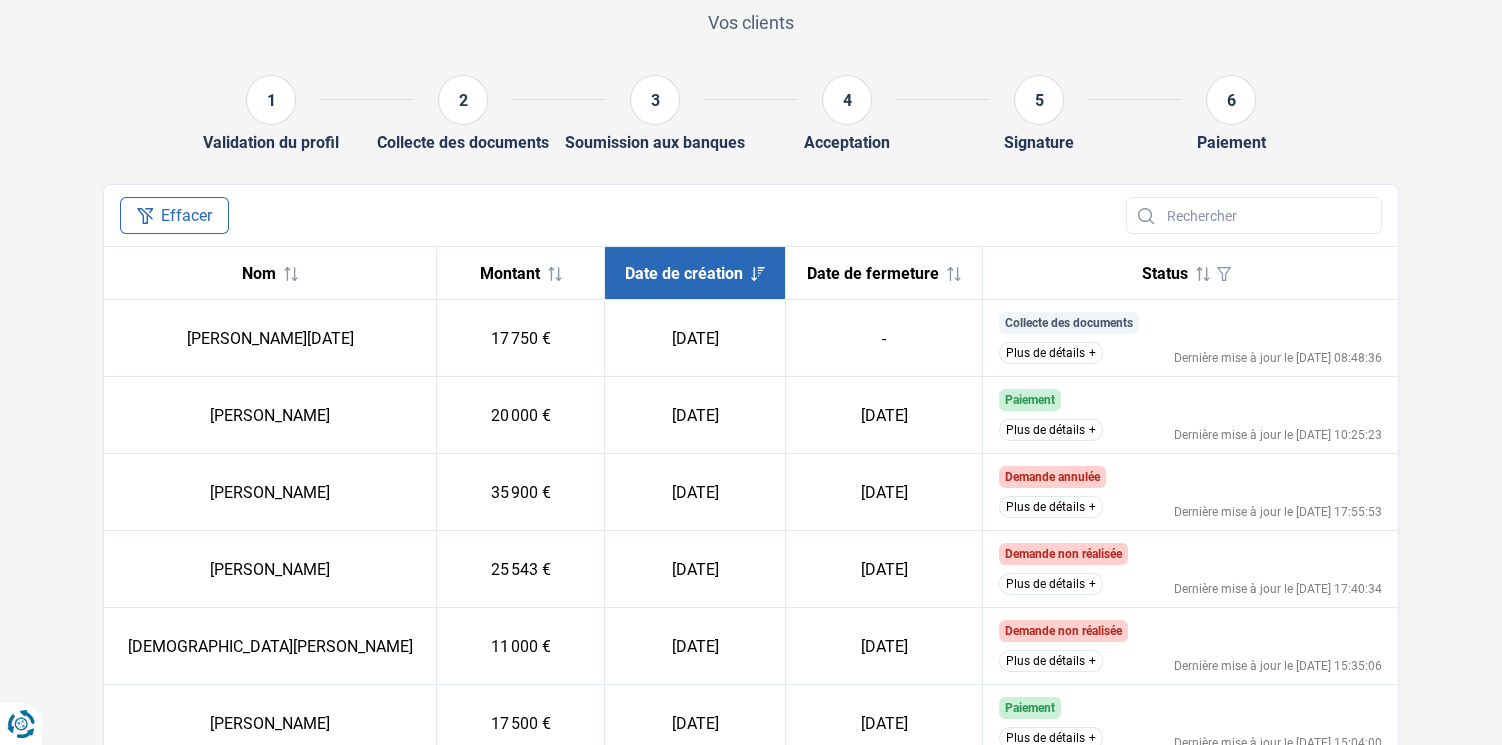 scroll, scrollTop: 190, scrollLeft: 0, axis: vertical 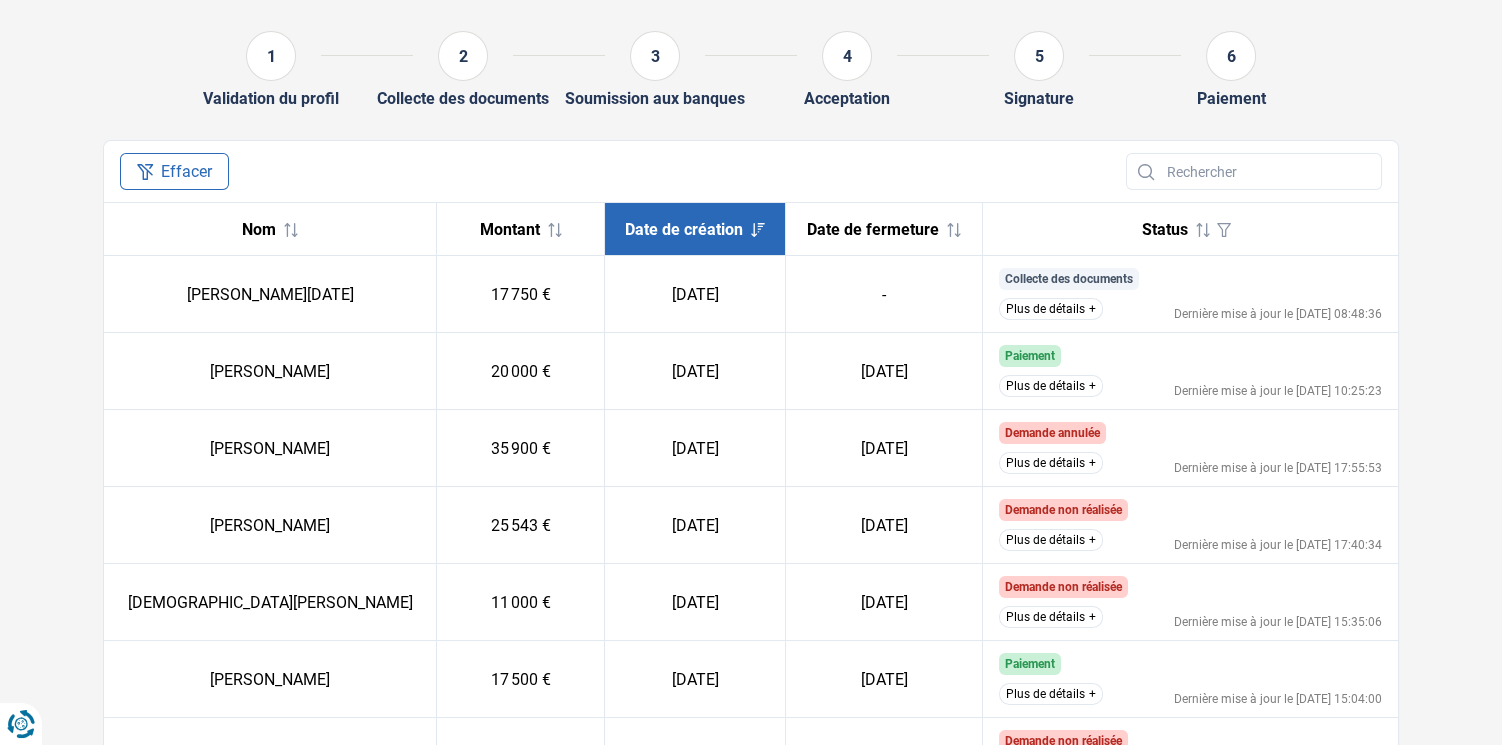 click on "Plus de détails" at bounding box center (1051, 309) 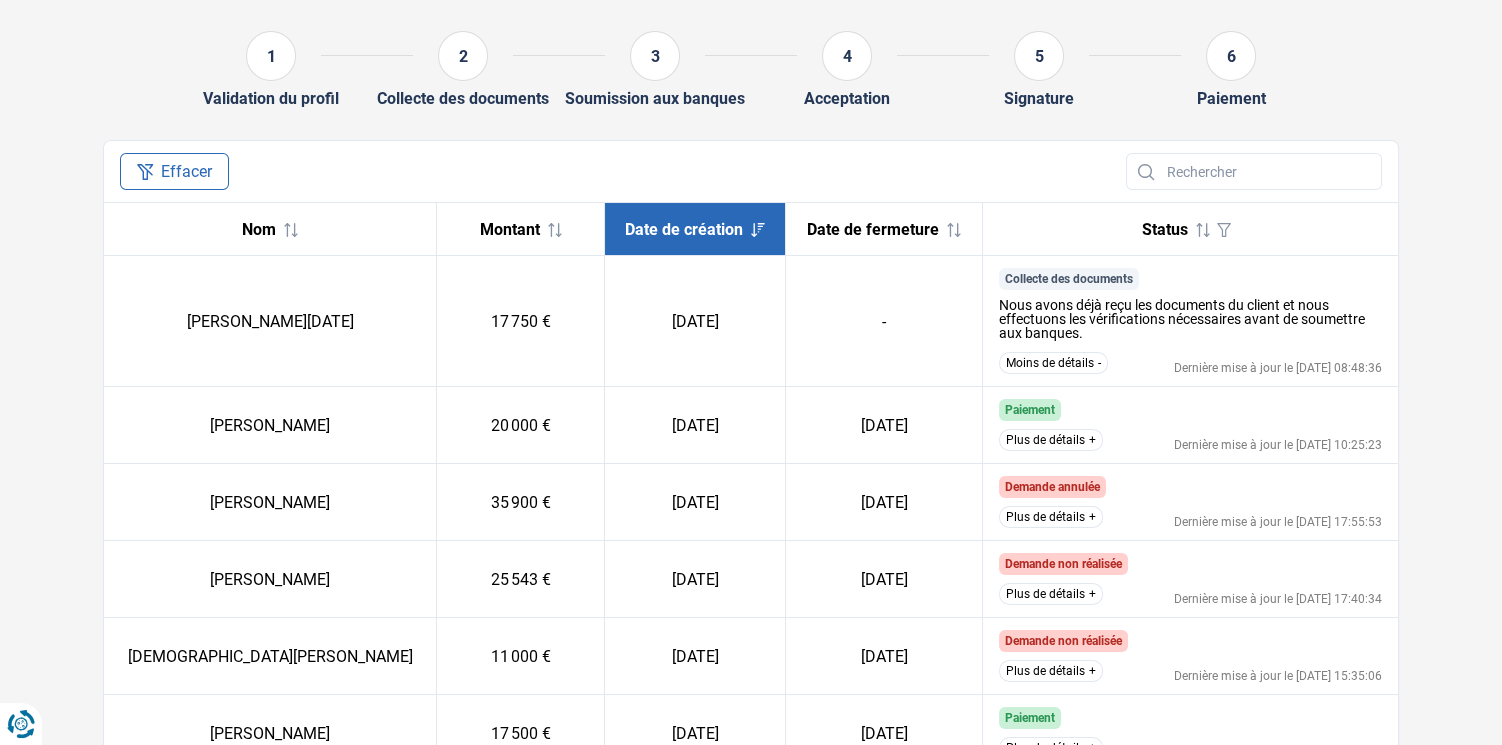 click on "Moins de détails" at bounding box center [1053, 363] 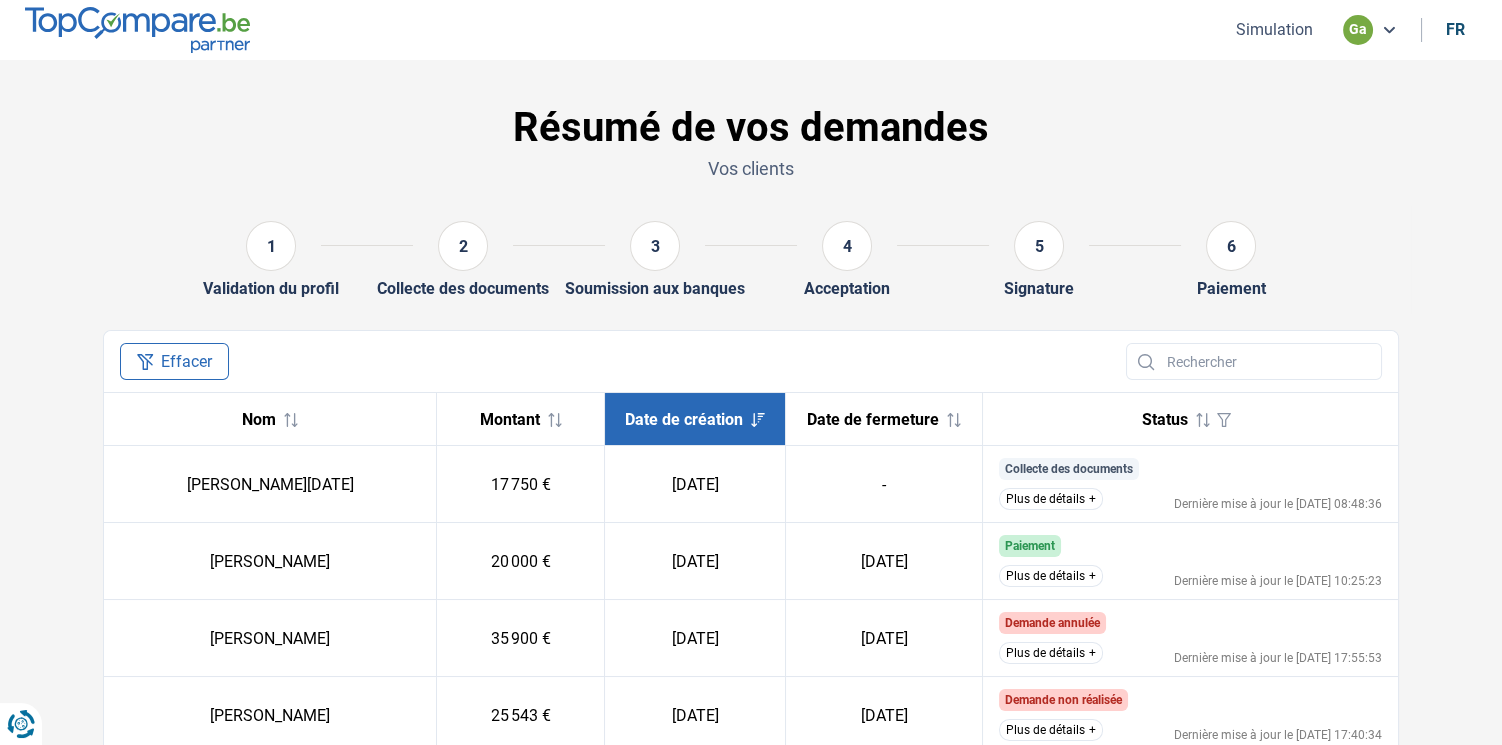 scroll, scrollTop: 0, scrollLeft: 0, axis: both 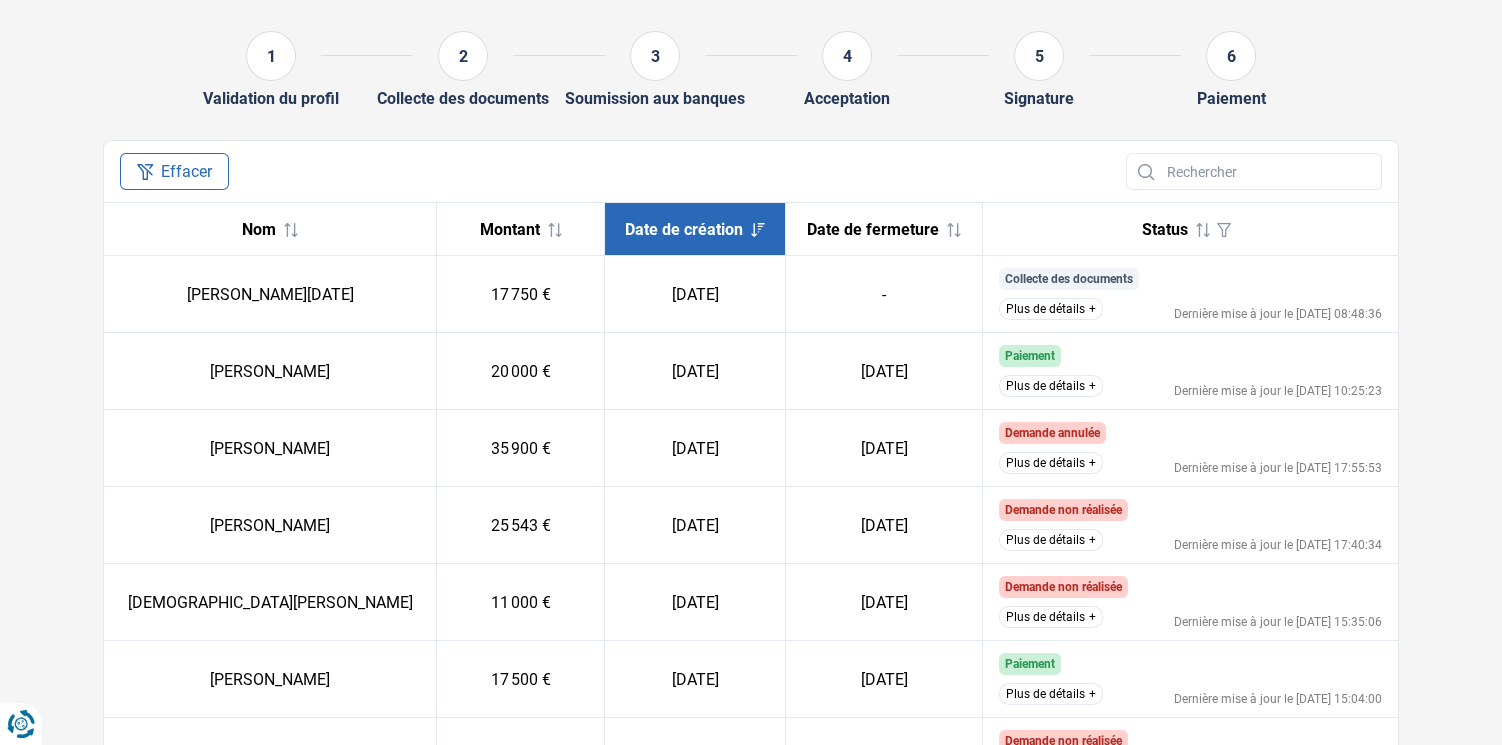 click on "Plus de détails" at bounding box center [1051, 309] 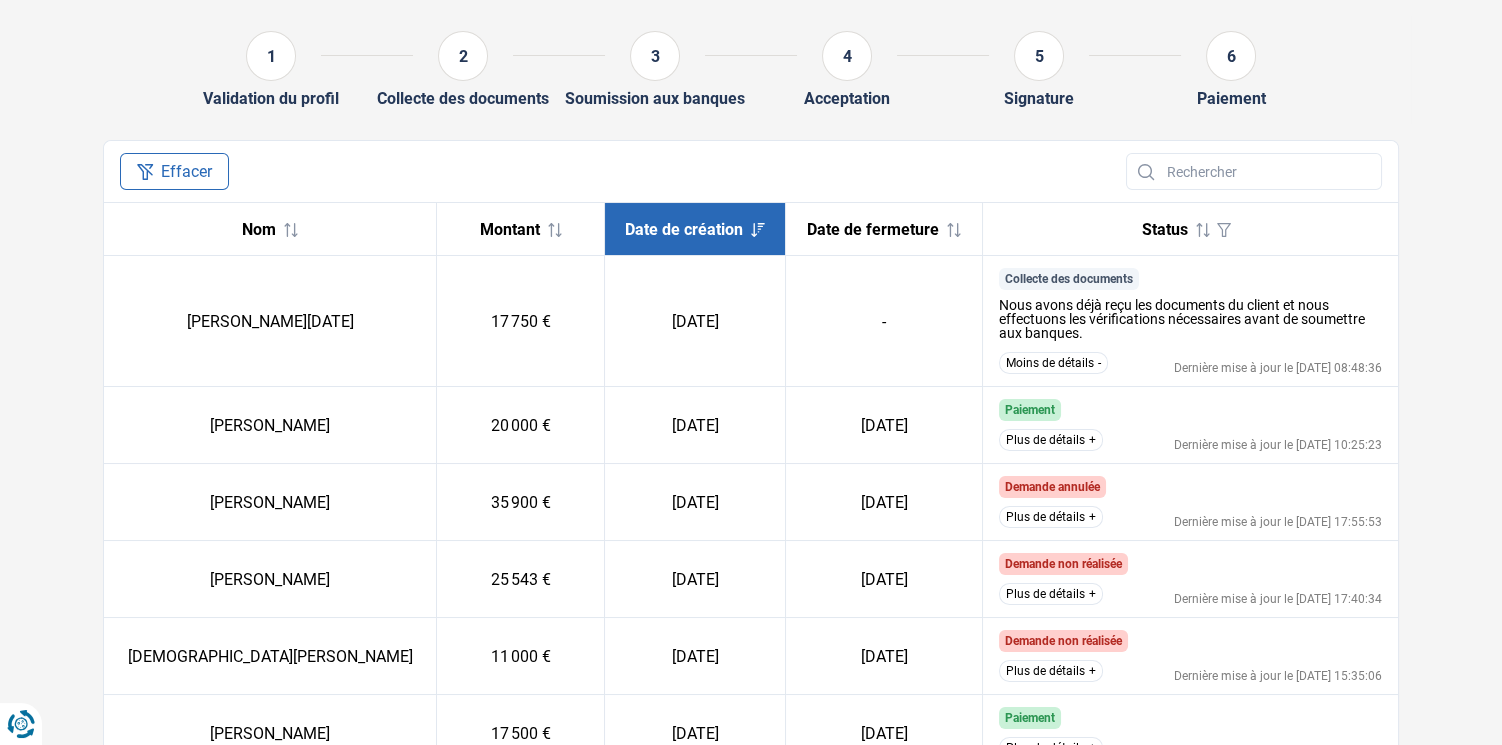 click on "Moins de détails" at bounding box center (1053, 363) 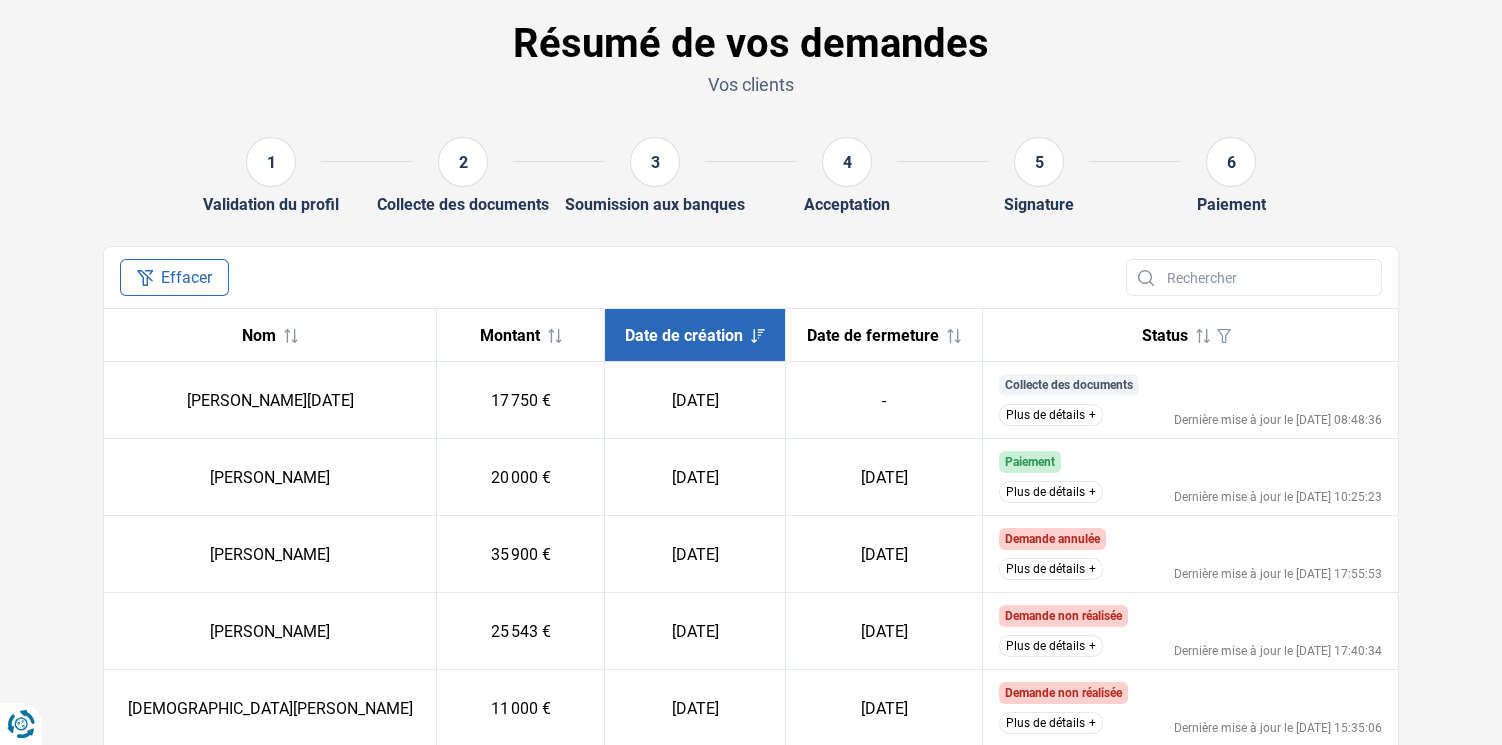 scroll, scrollTop: 0, scrollLeft: 0, axis: both 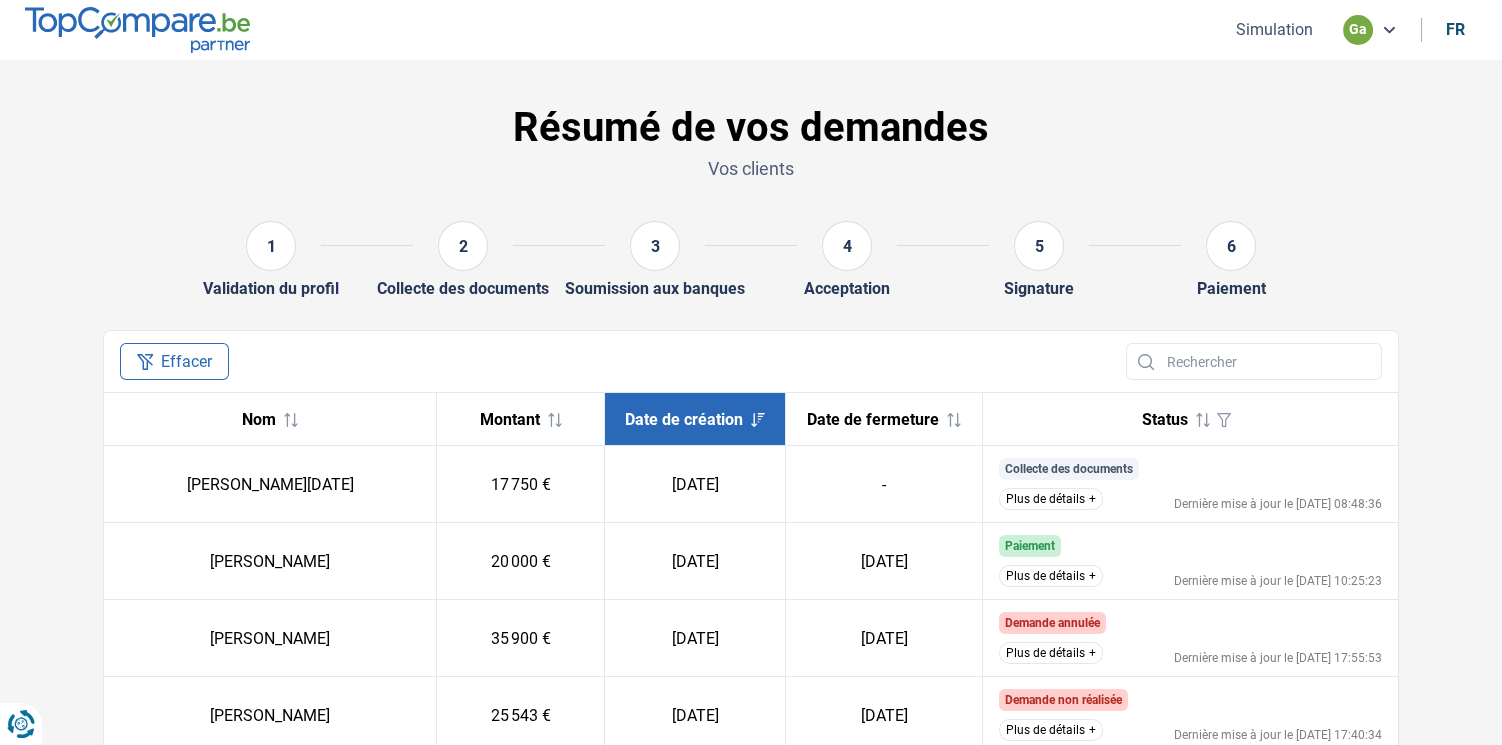 click on "Plus de détails" at bounding box center [1051, 499] 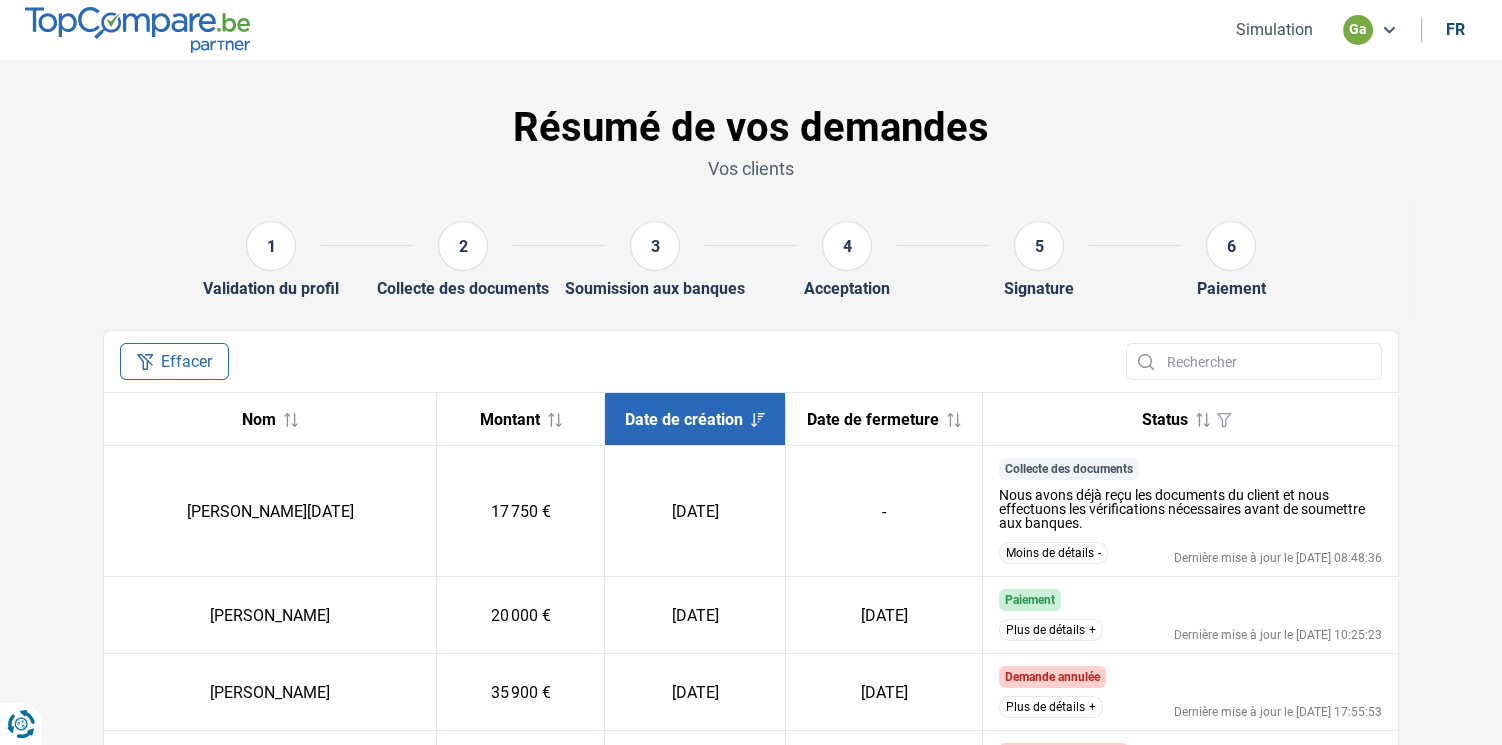 click on "Résumé de vos demandes" at bounding box center [751, 128] 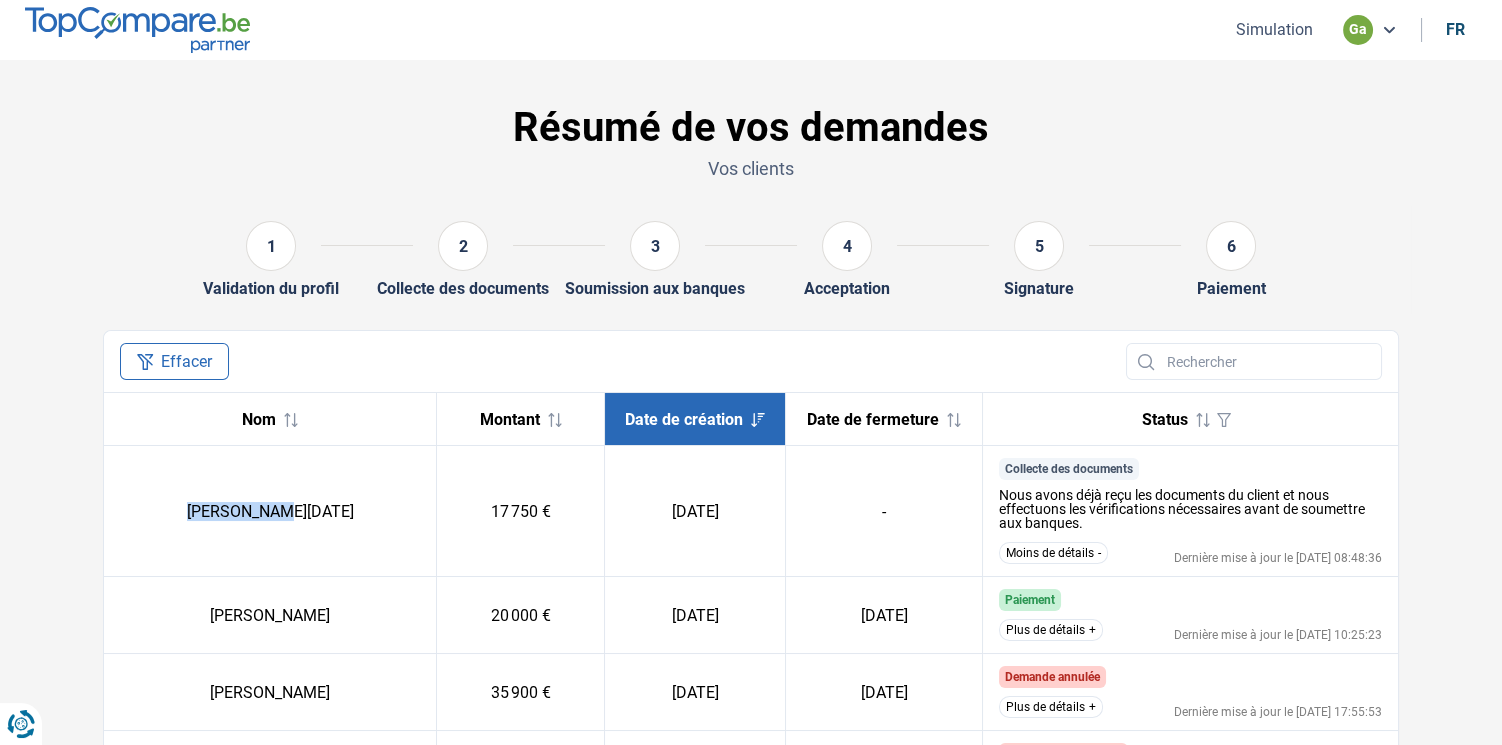 drag, startPoint x: 269, startPoint y: 513, endPoint x: 184, endPoint y: 513, distance: 85 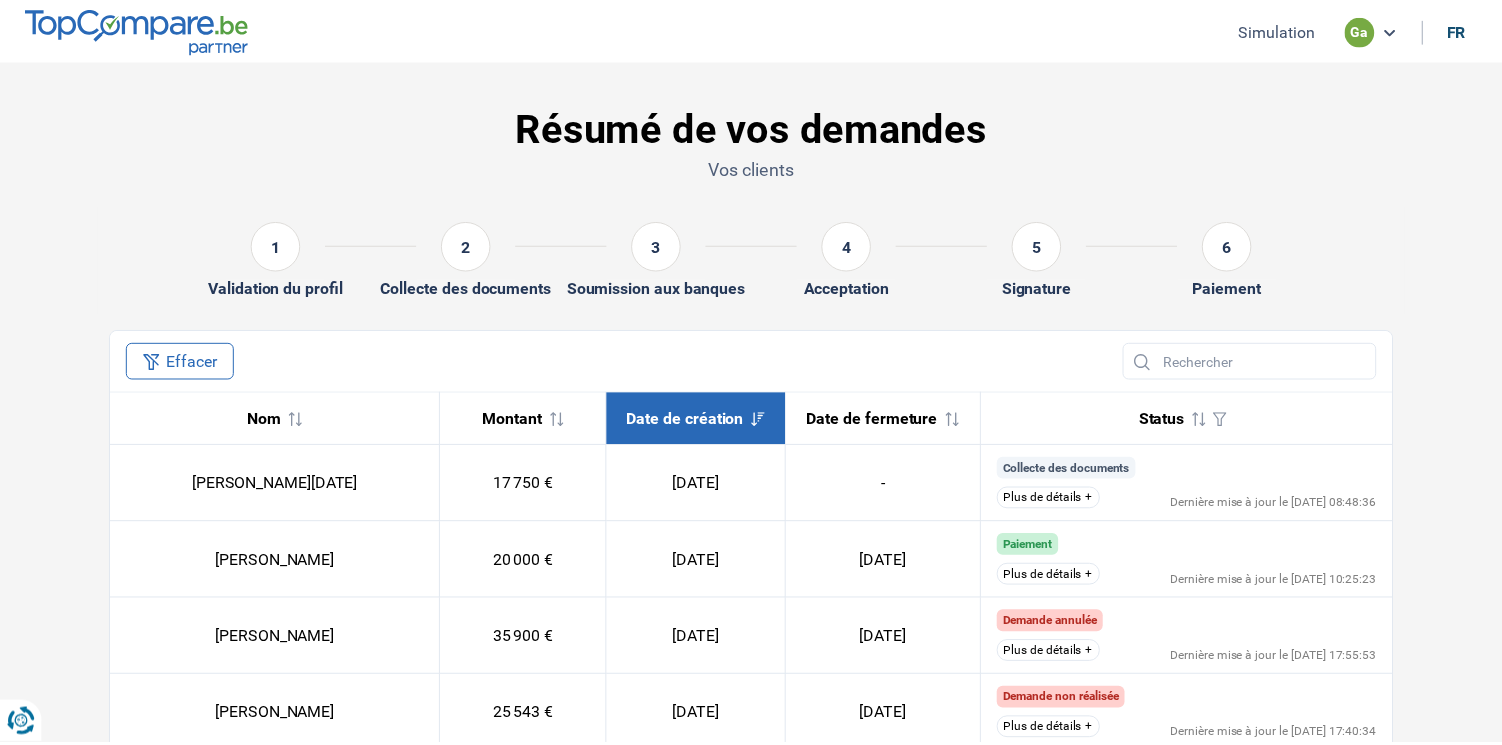 scroll, scrollTop: 0, scrollLeft: 0, axis: both 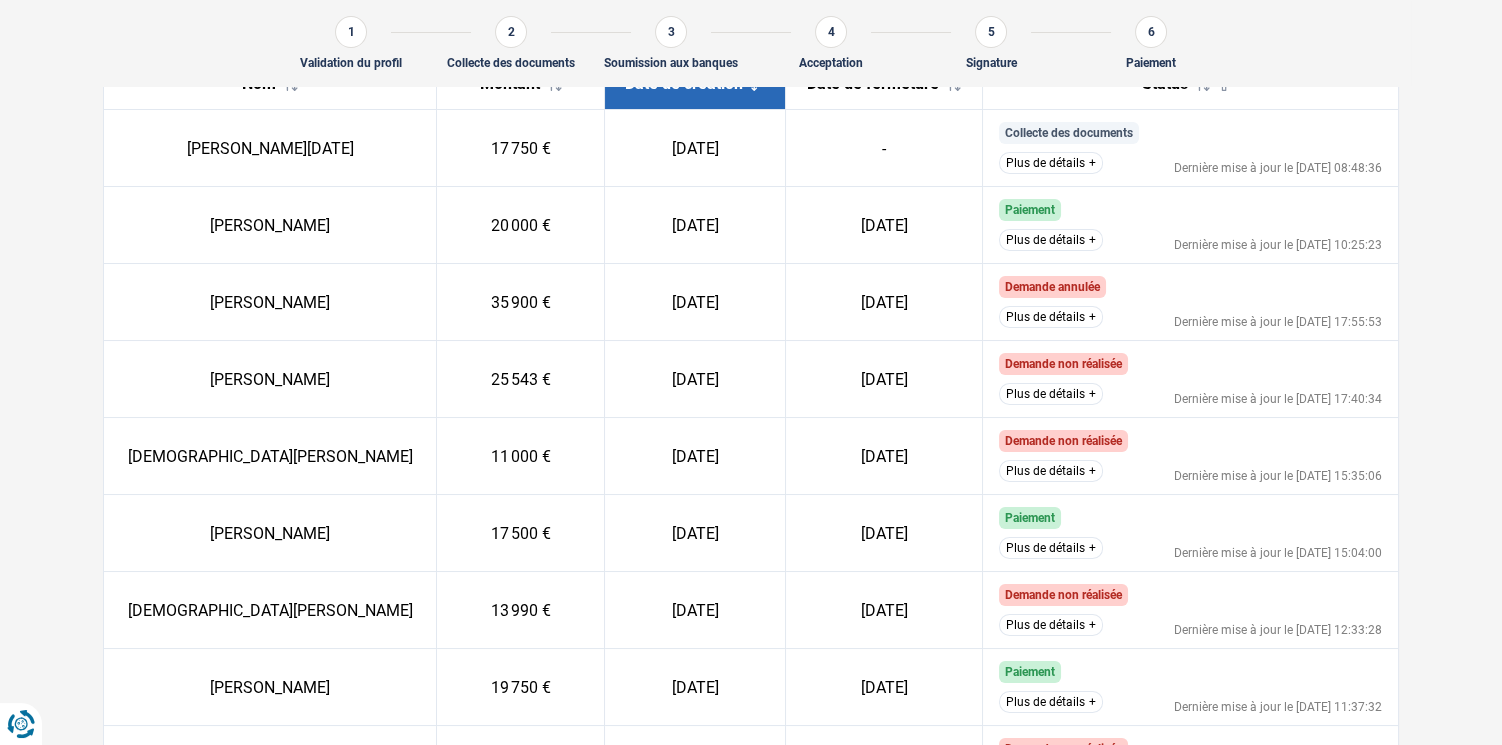 click on "Plus de détails" at bounding box center [1051, 240] 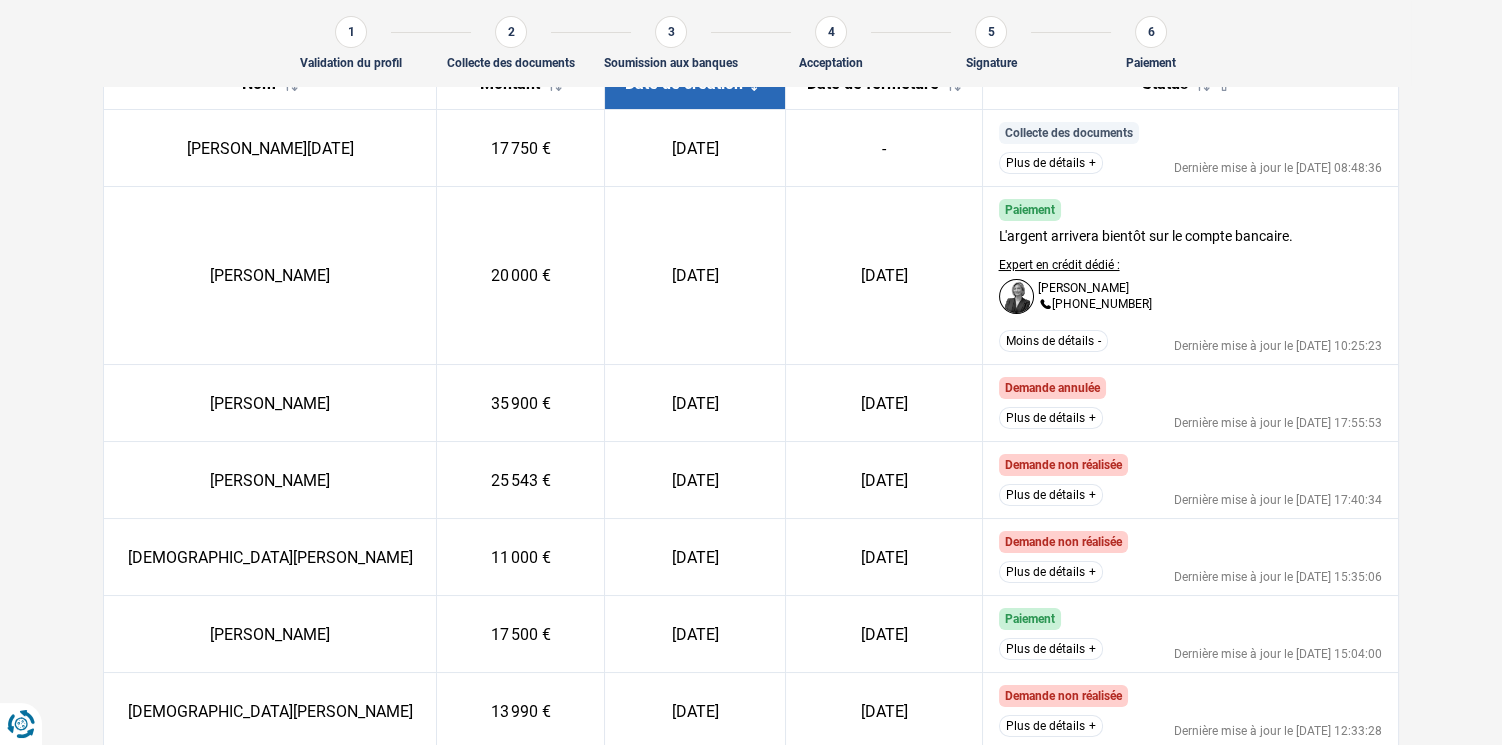 click on "Moins de détails" at bounding box center (1053, 341) 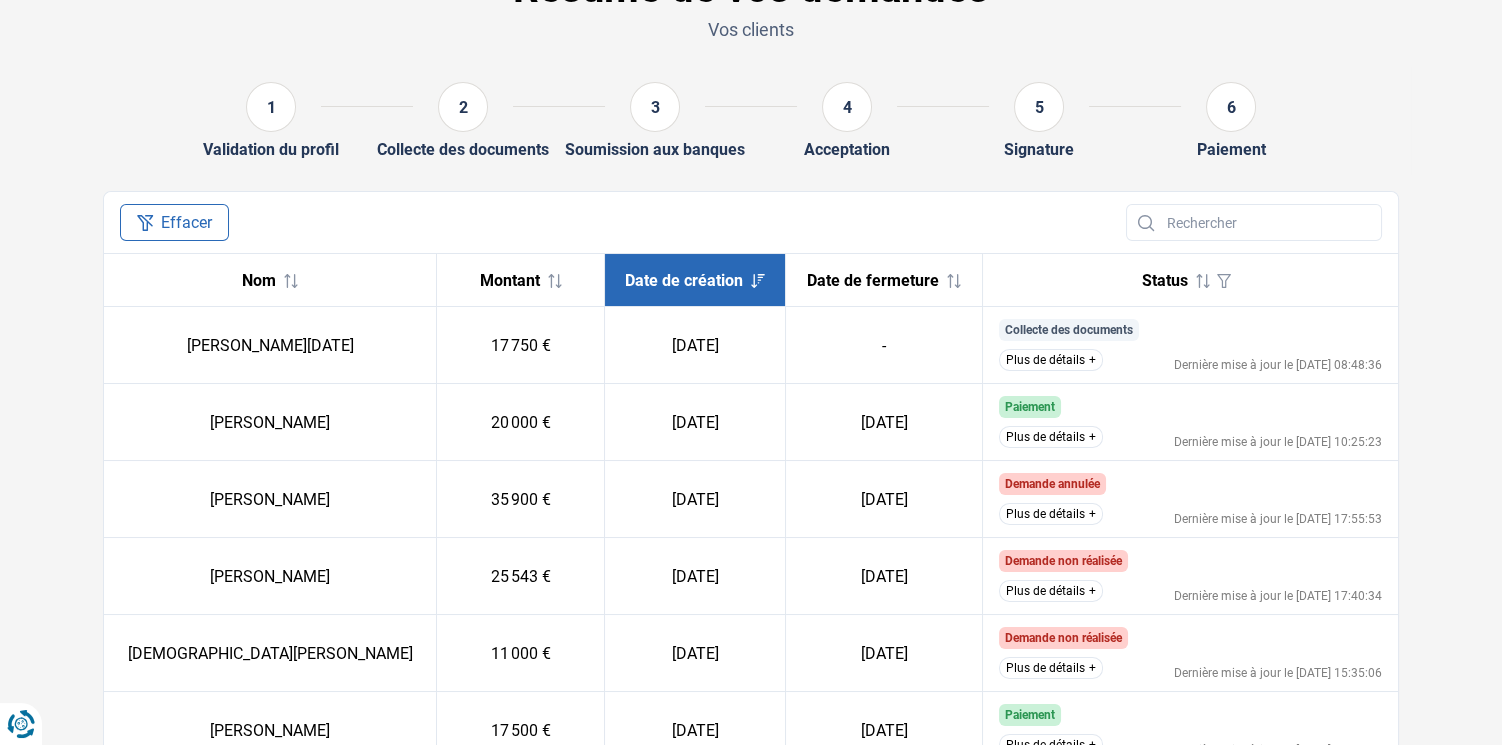 scroll, scrollTop: 0, scrollLeft: 0, axis: both 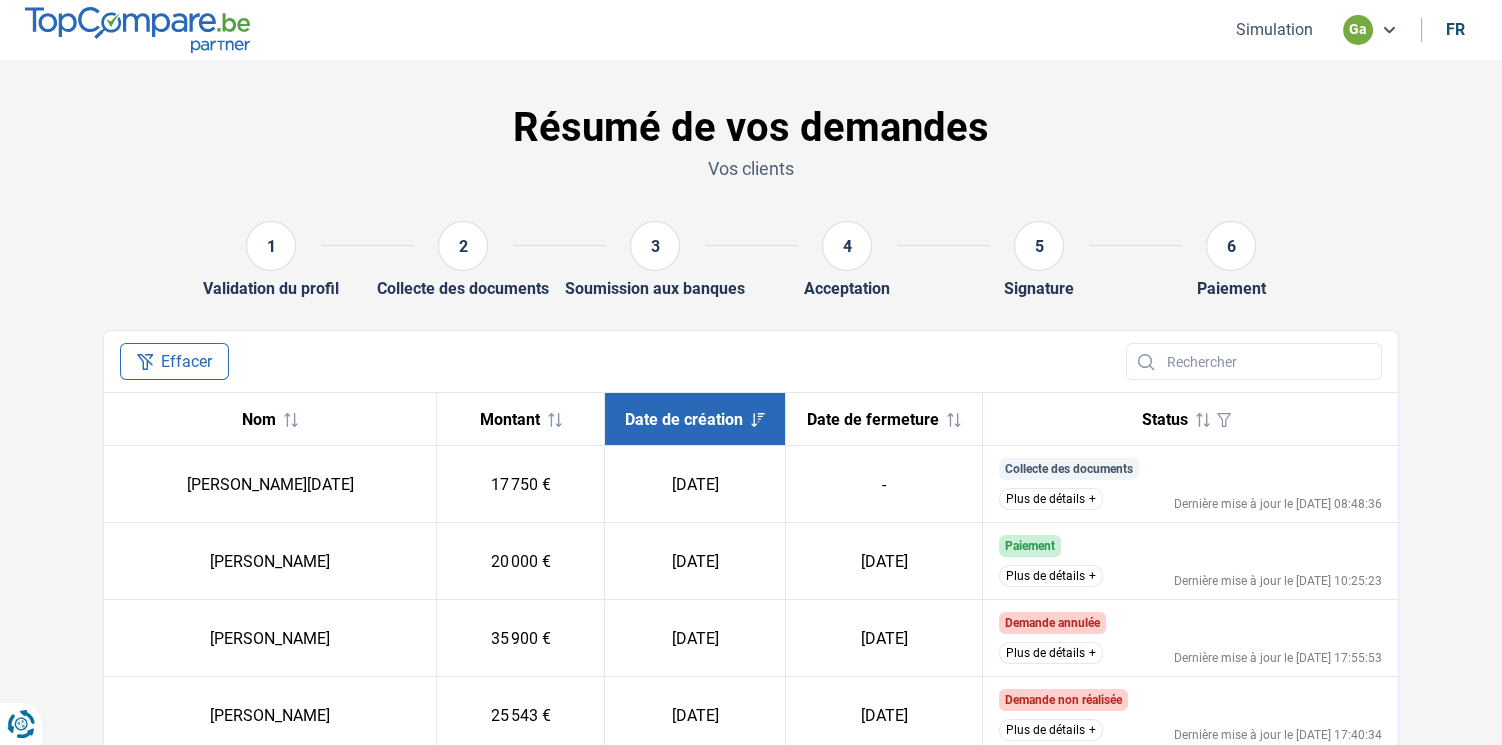 click at bounding box center (137, 29) 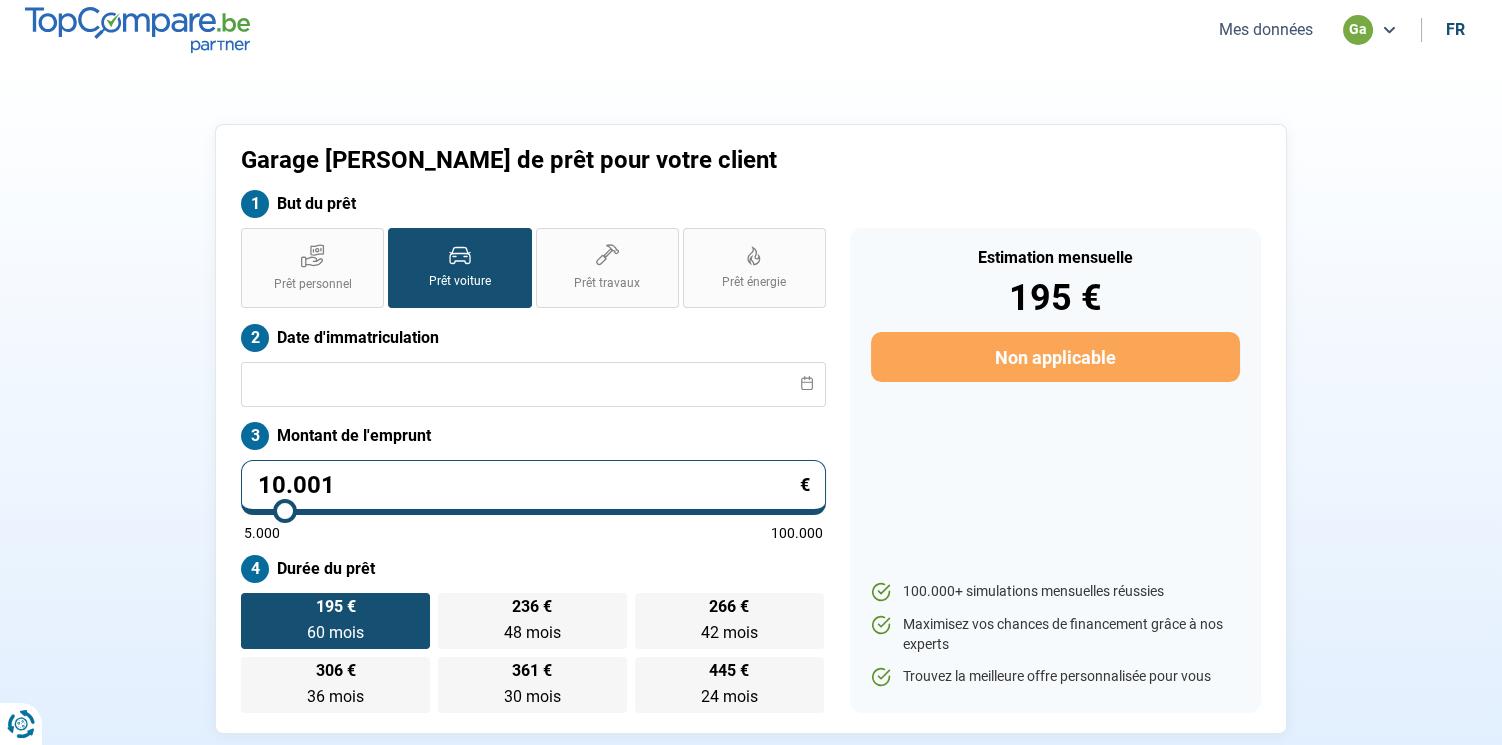 drag, startPoint x: 227, startPoint y: 496, endPoint x: -4, endPoint y: 494, distance: 231.00865 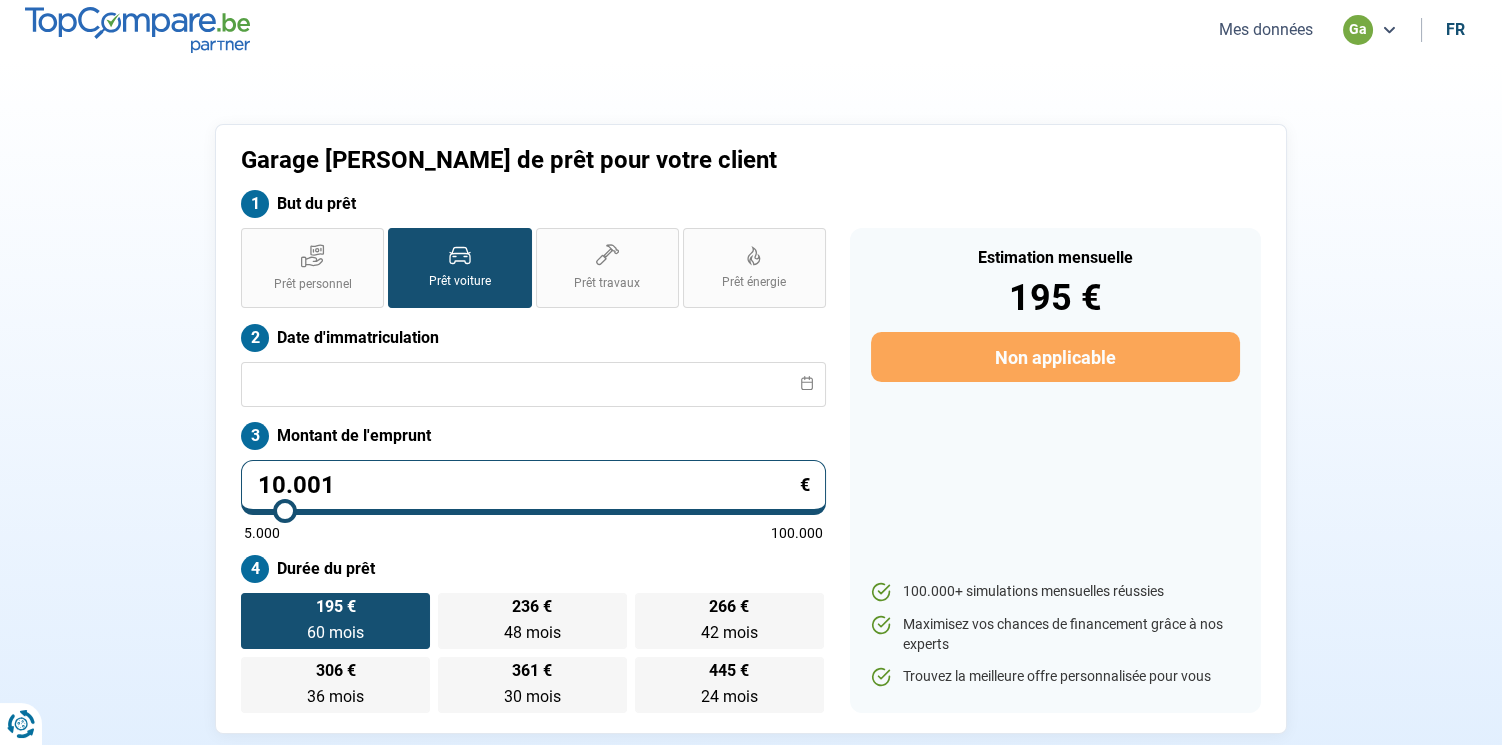 type on "1" 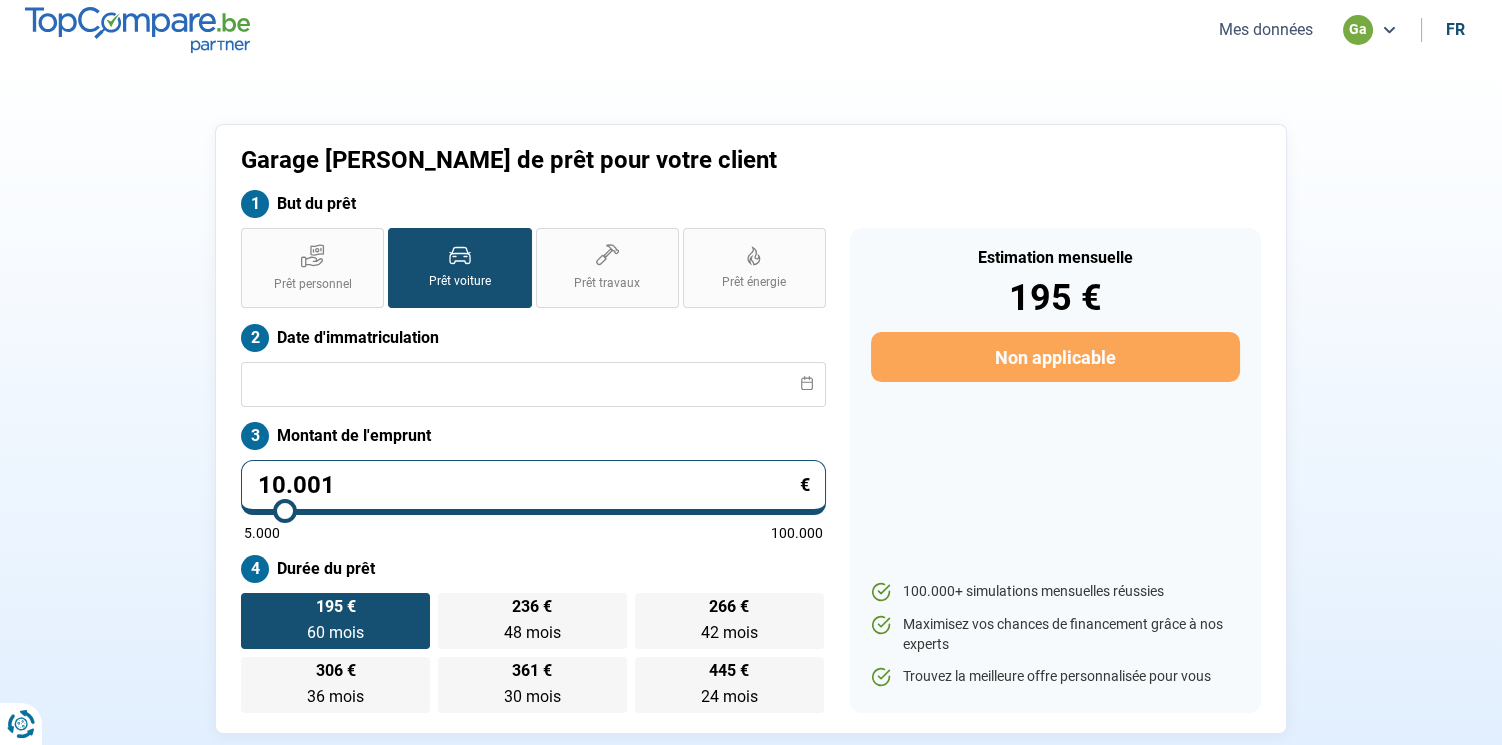 type on "5000" 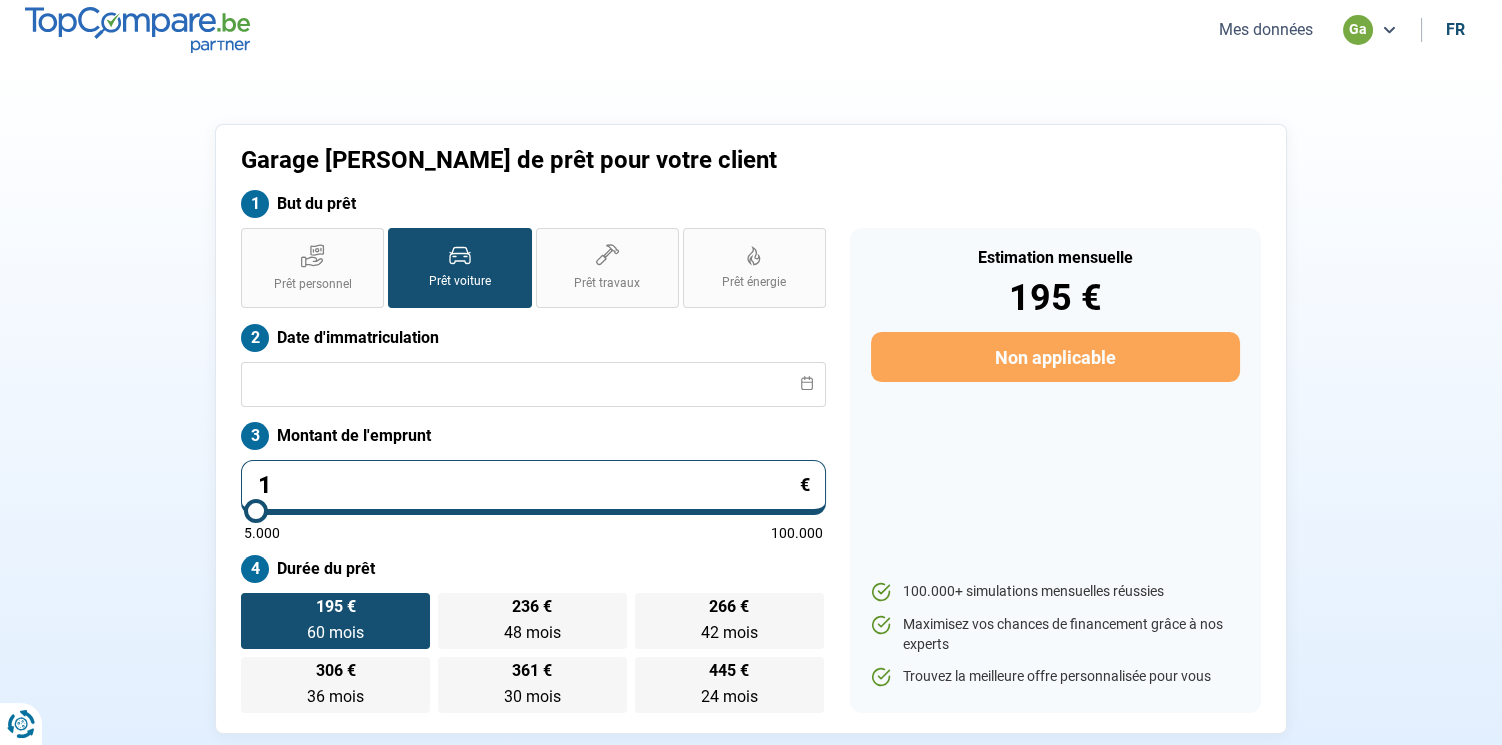 type on "17" 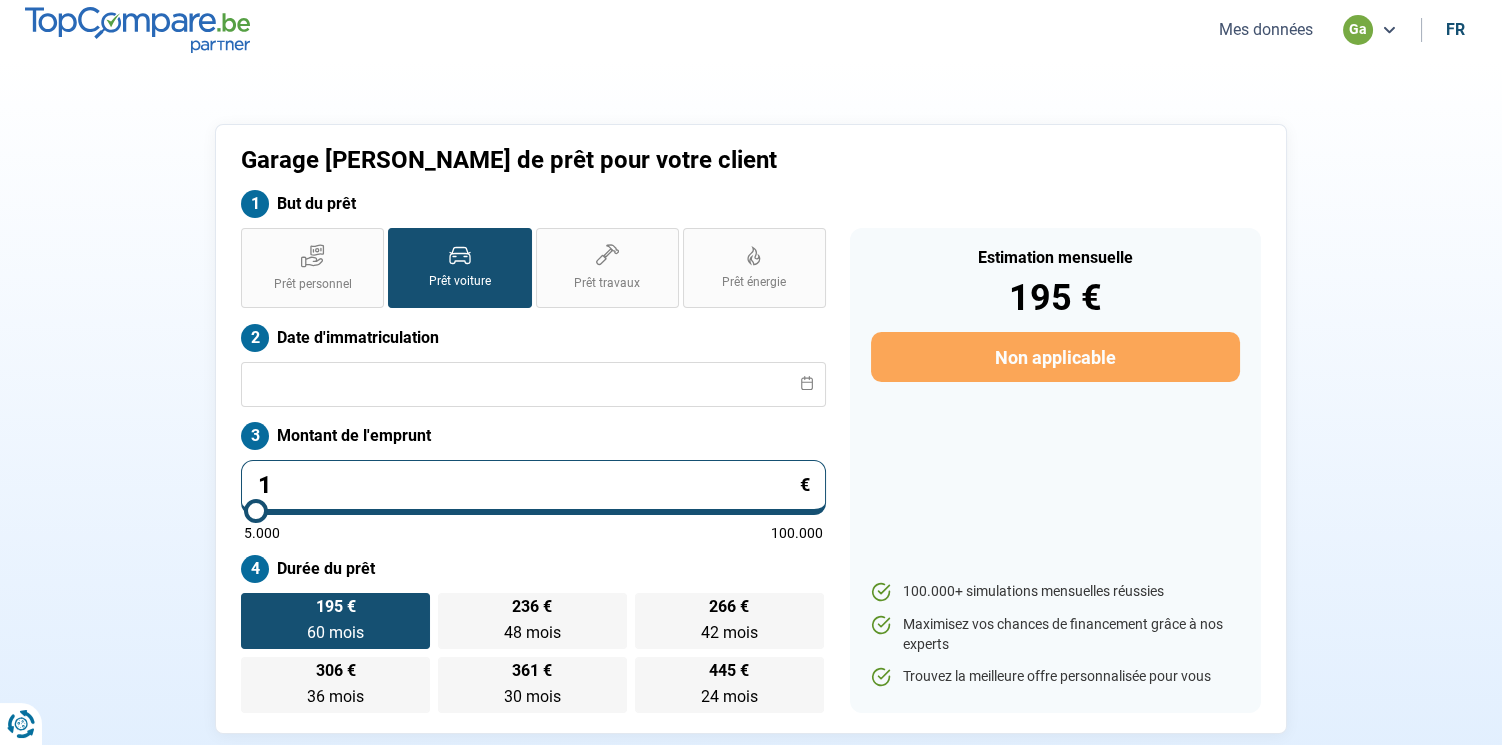 type on "5000" 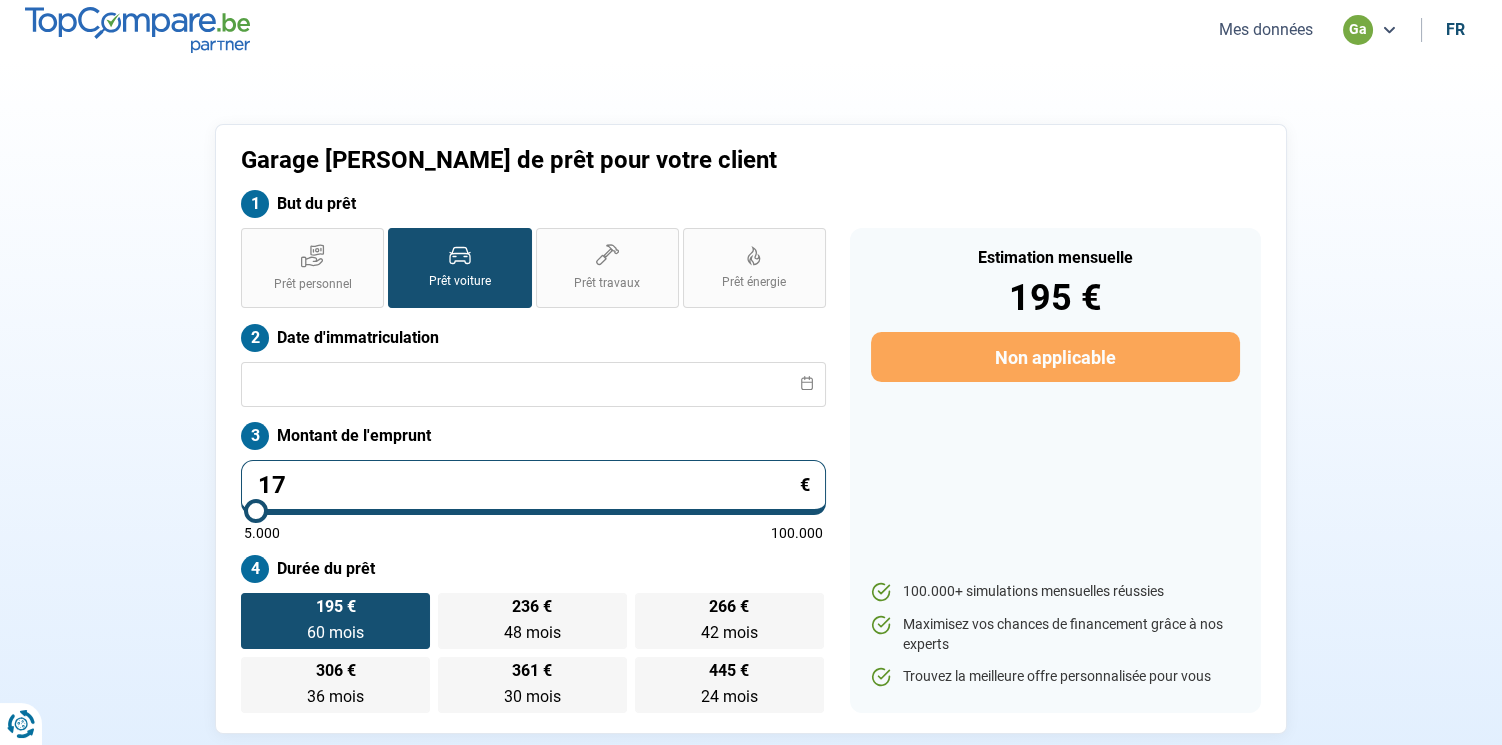 type on "177" 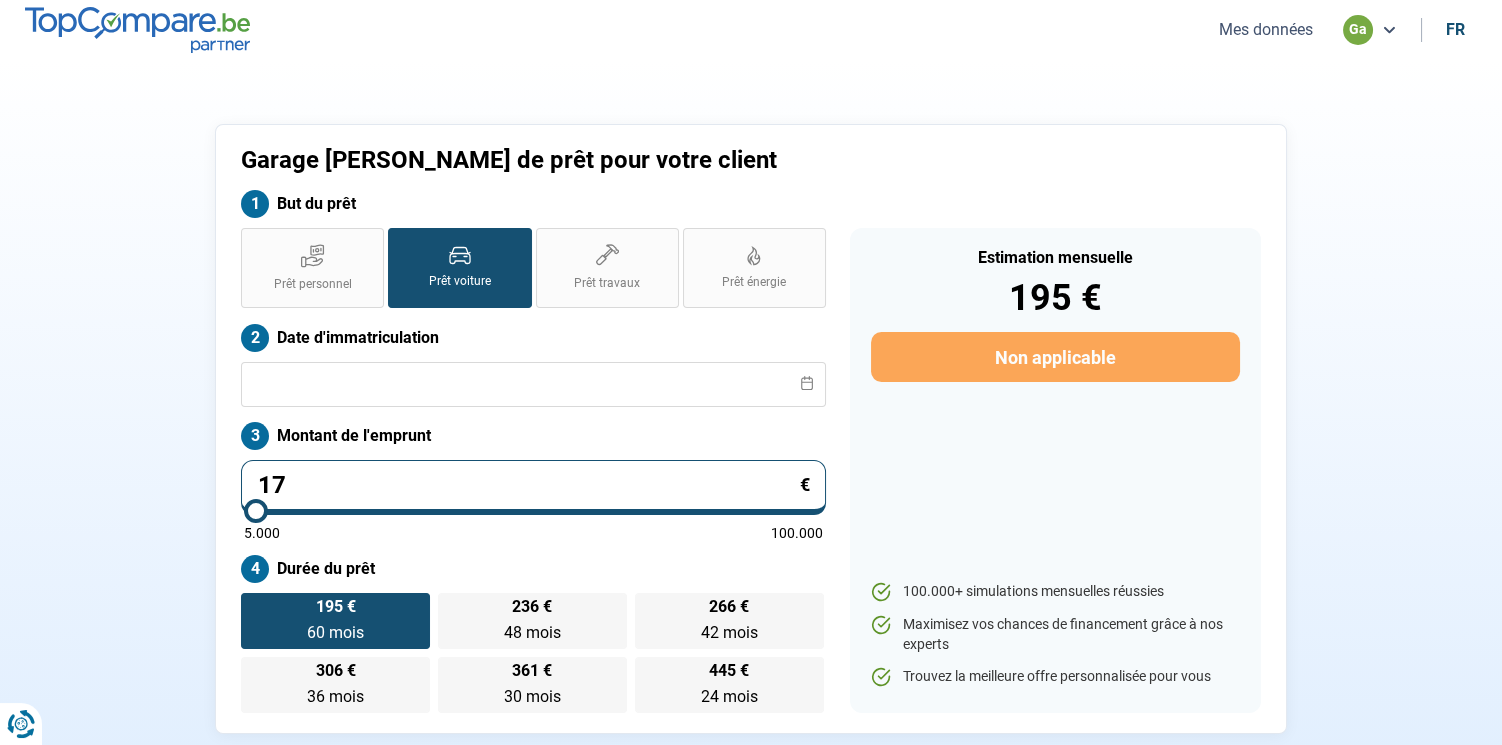 type on "5000" 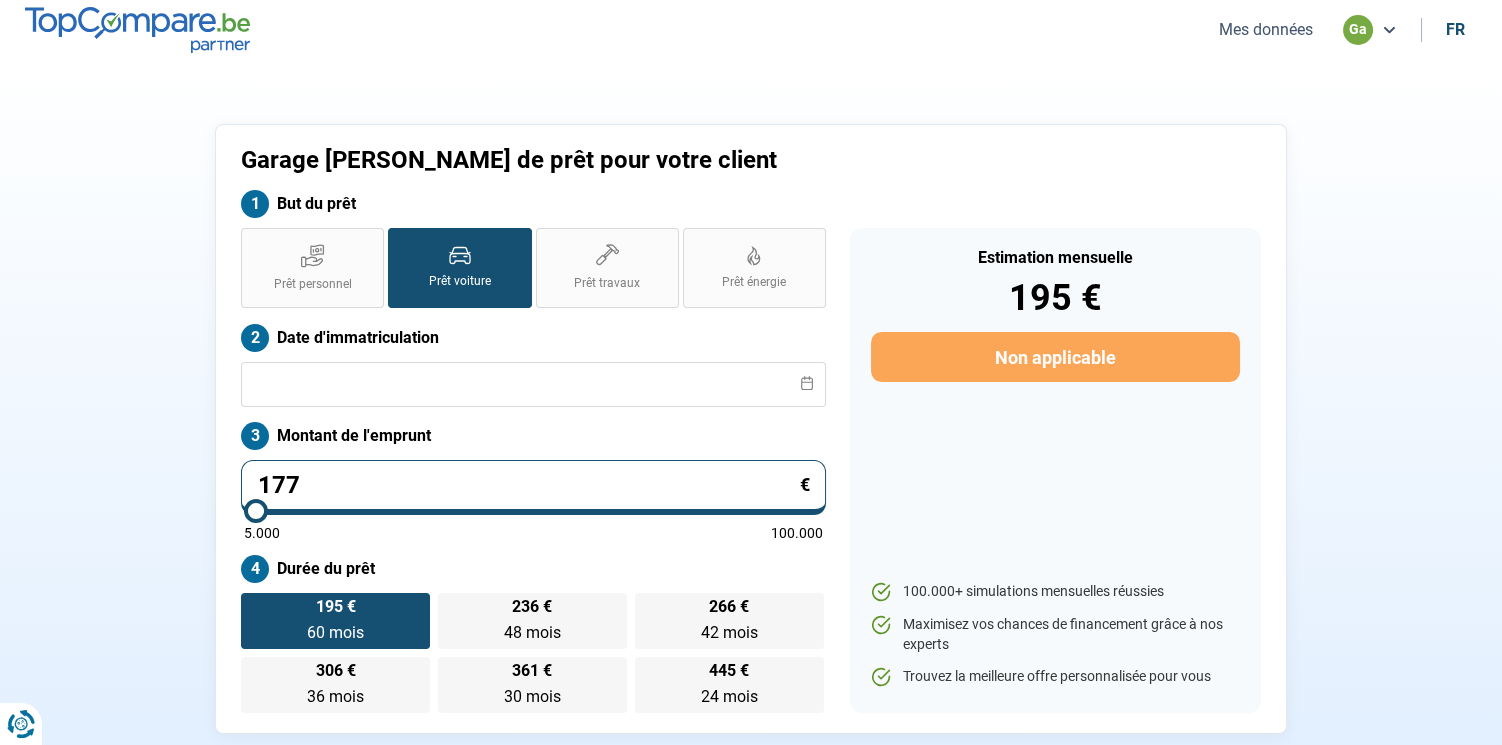 type on "1.775" 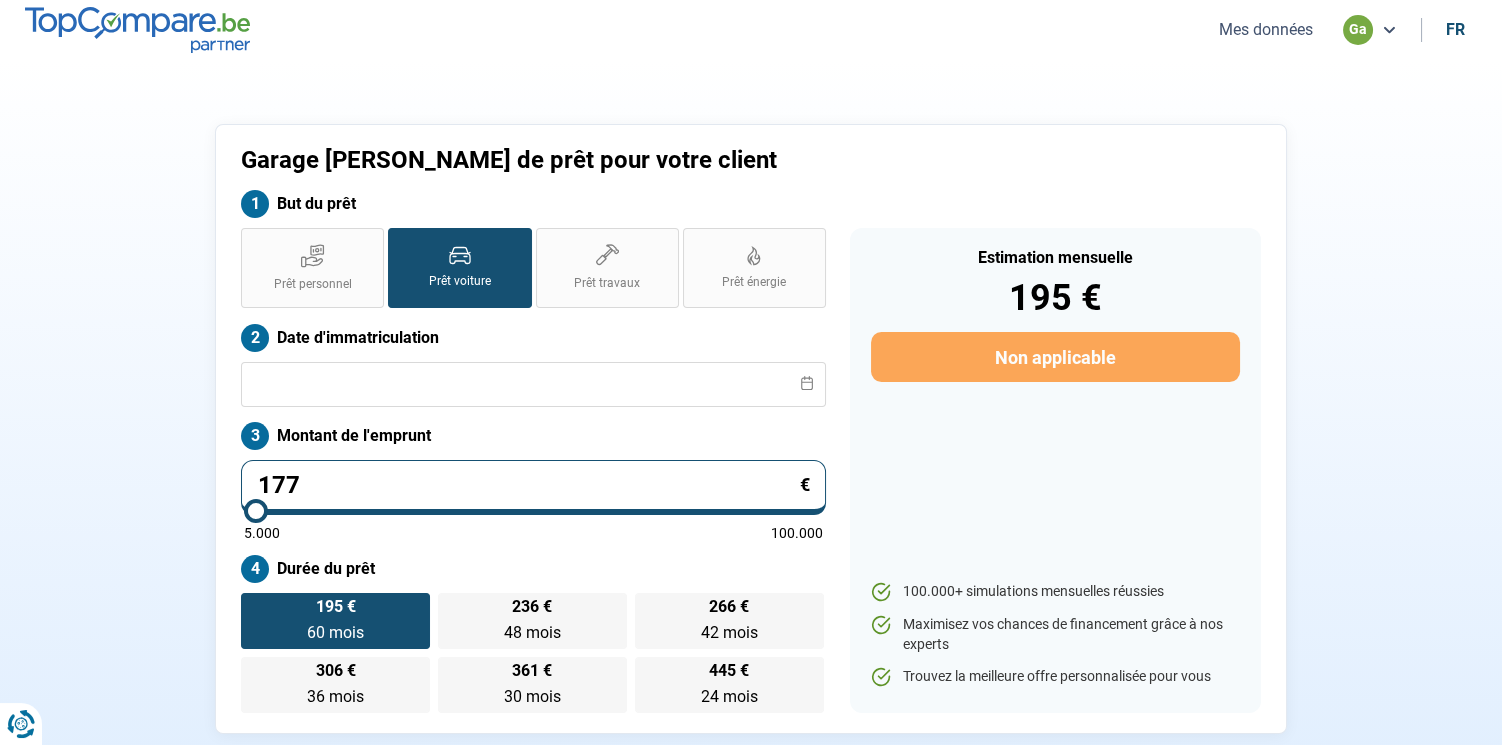 type on "5000" 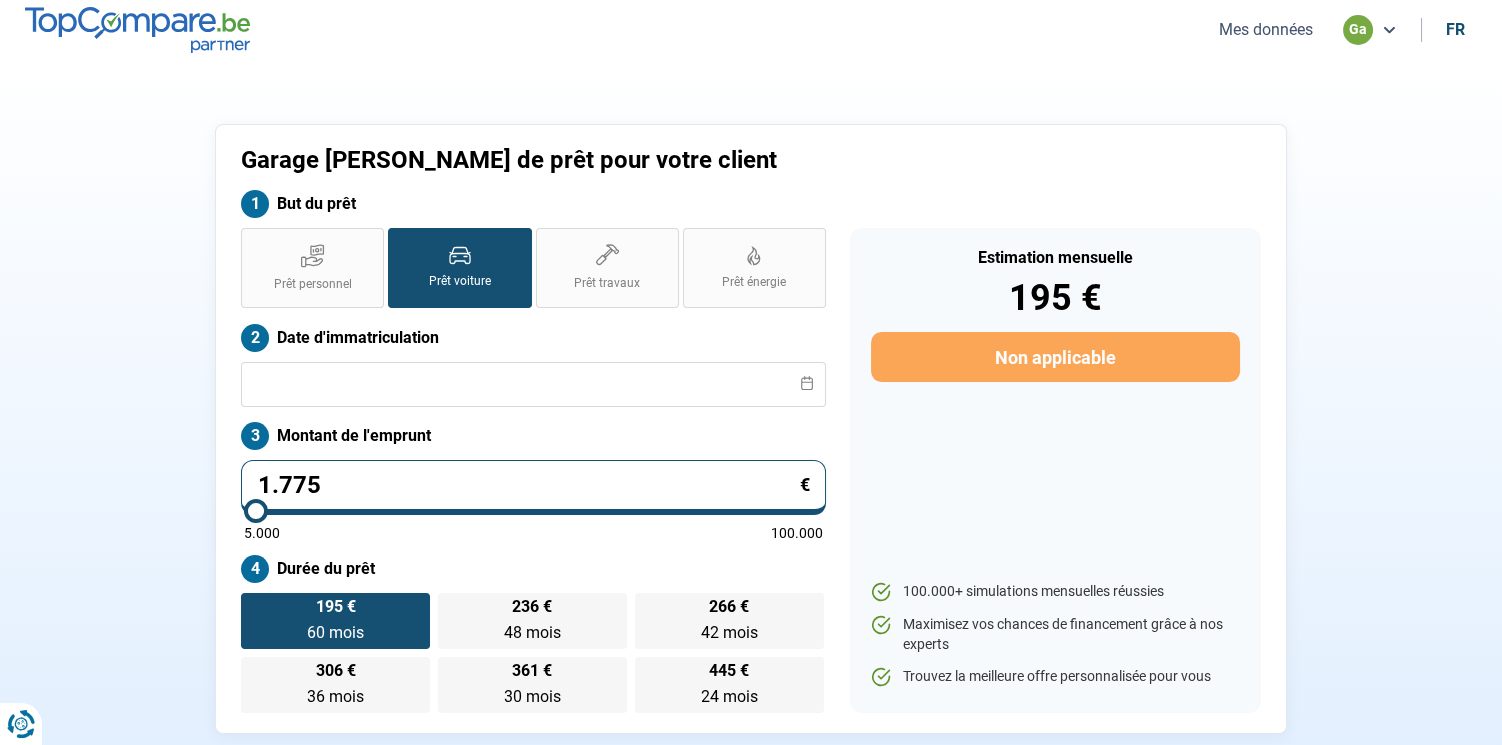 type on "17.750" 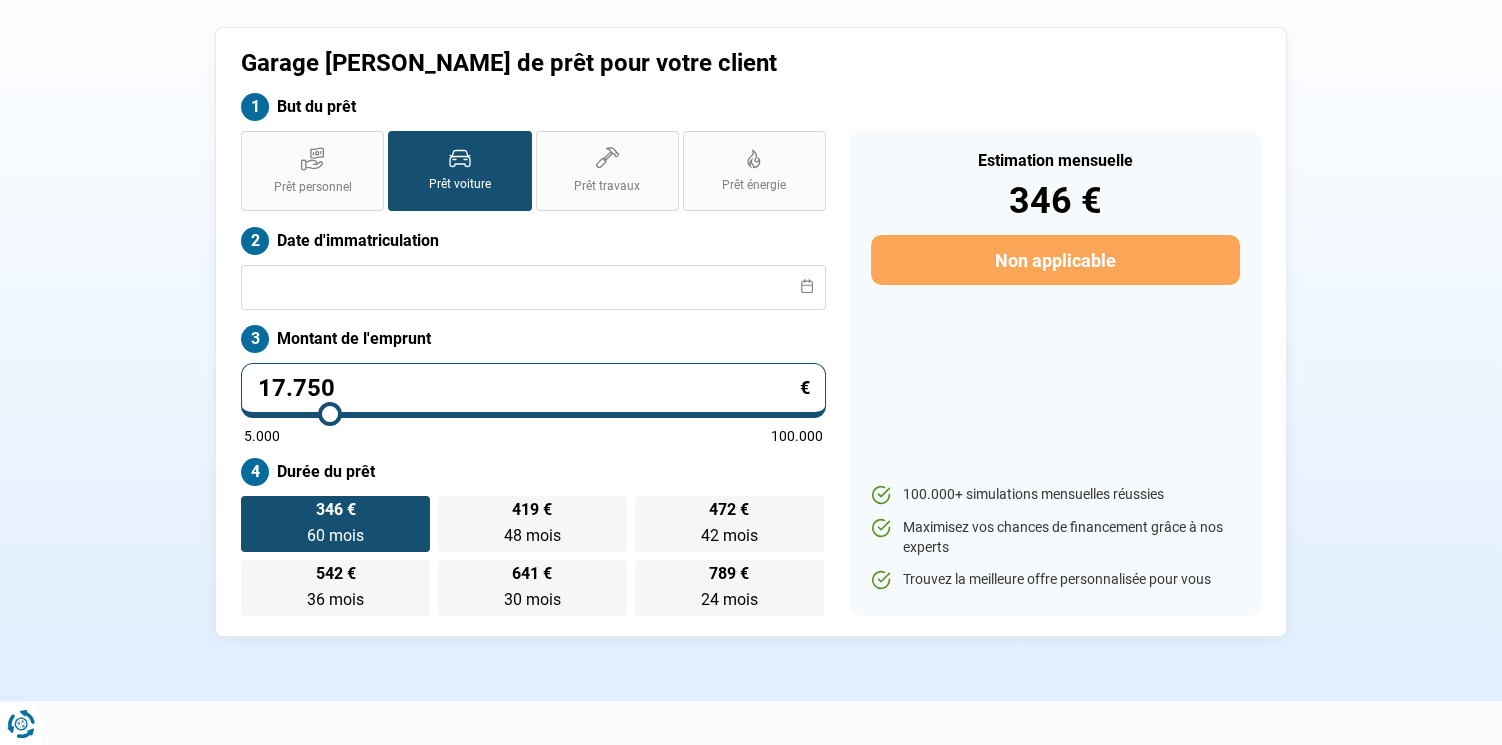 scroll, scrollTop: 0, scrollLeft: 0, axis: both 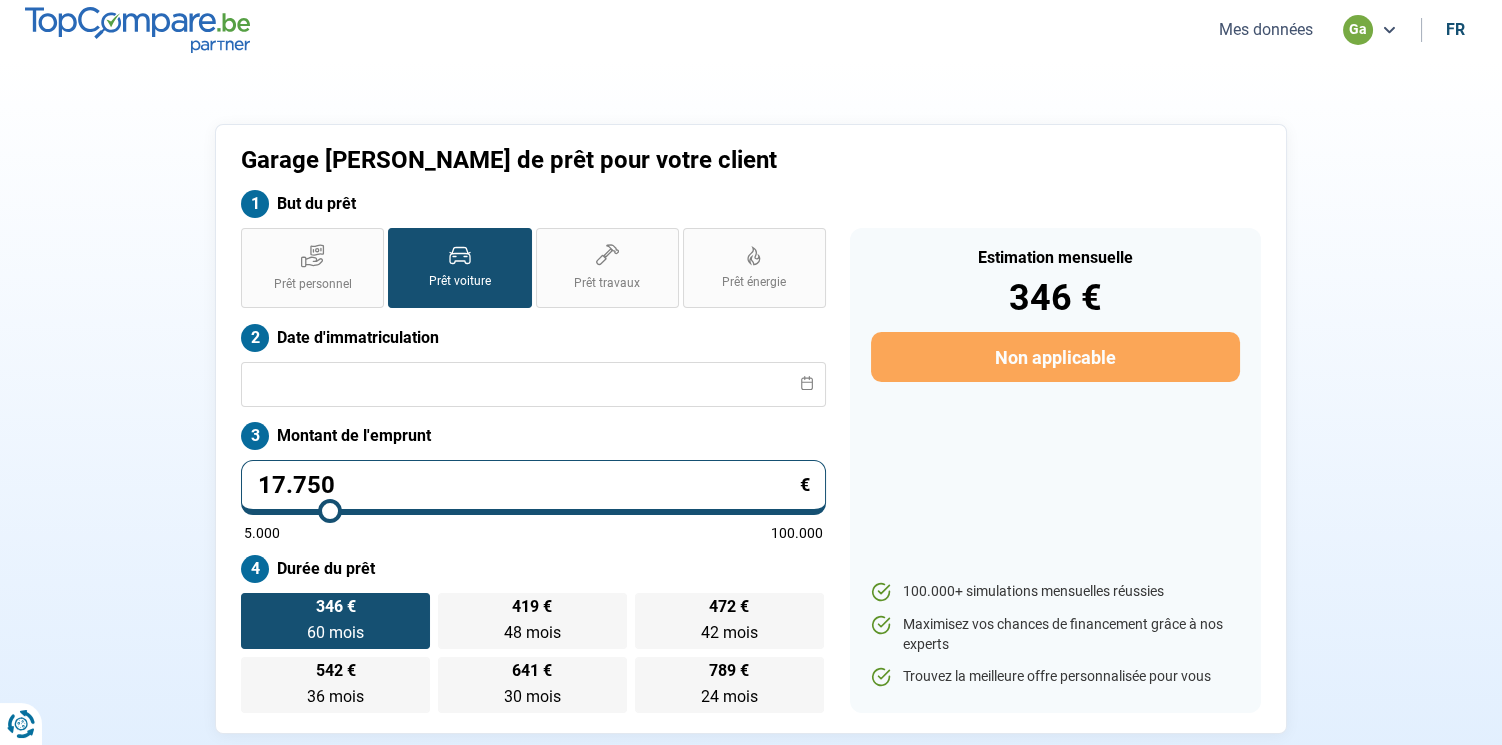 type on "17.750" 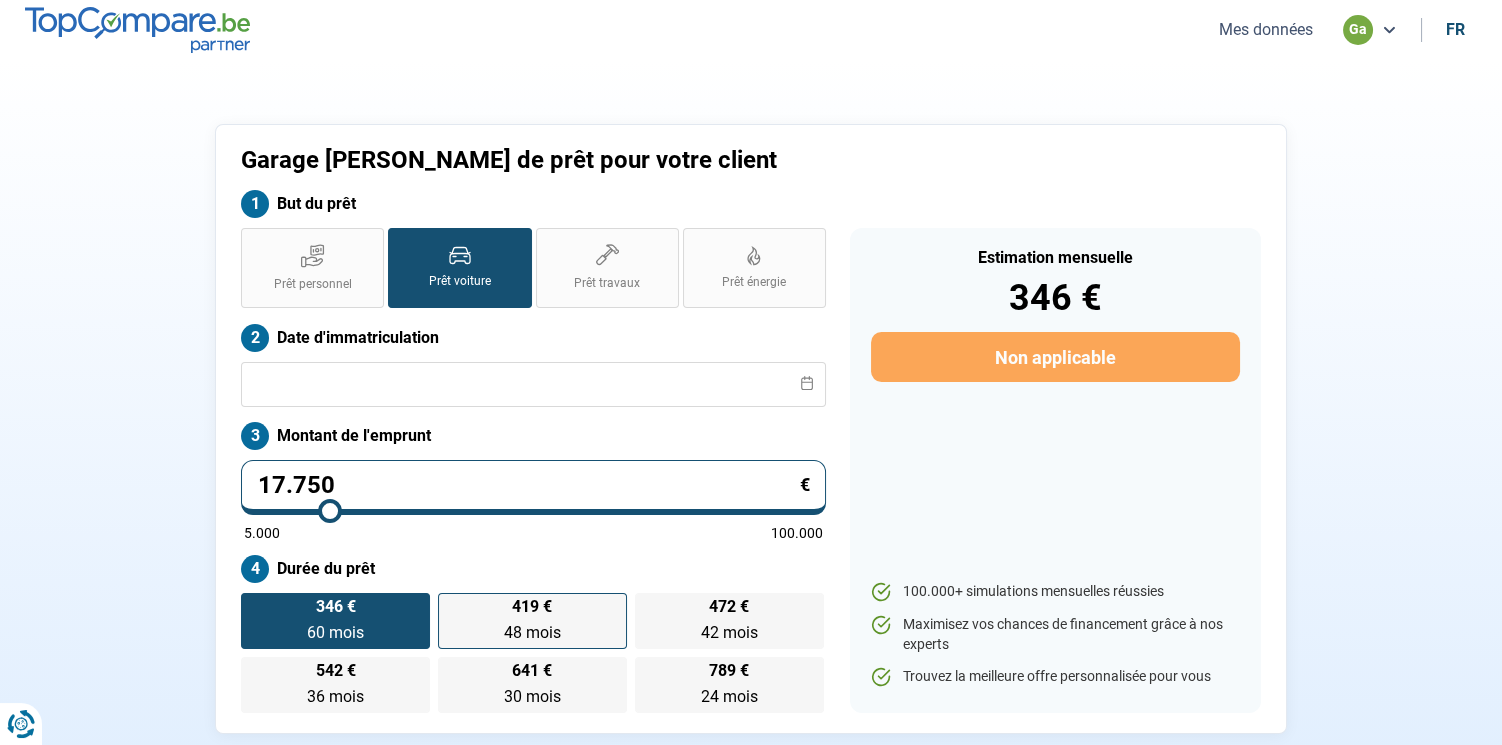 click on "419 € 48 mois 48 mois" at bounding box center (532, 621) 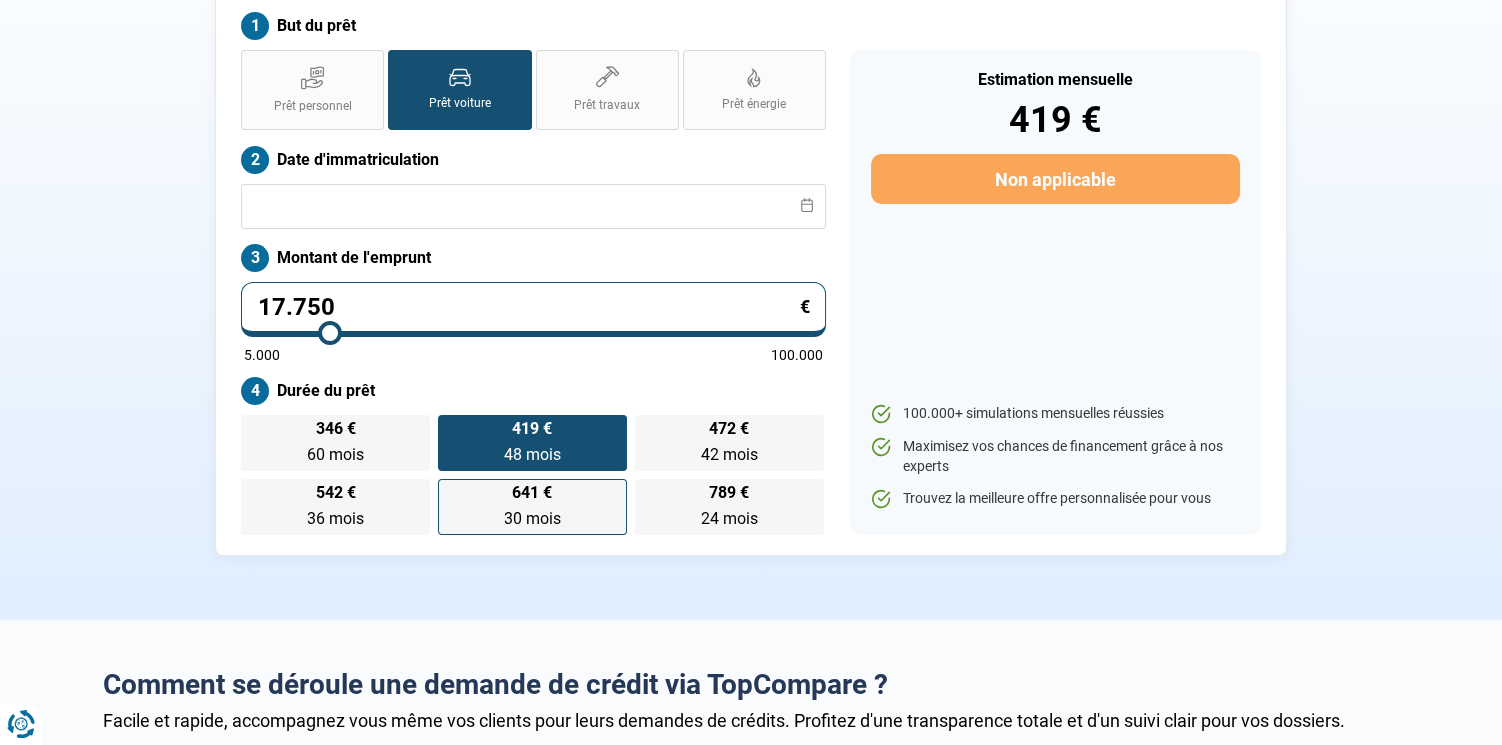 scroll, scrollTop: 190, scrollLeft: 0, axis: vertical 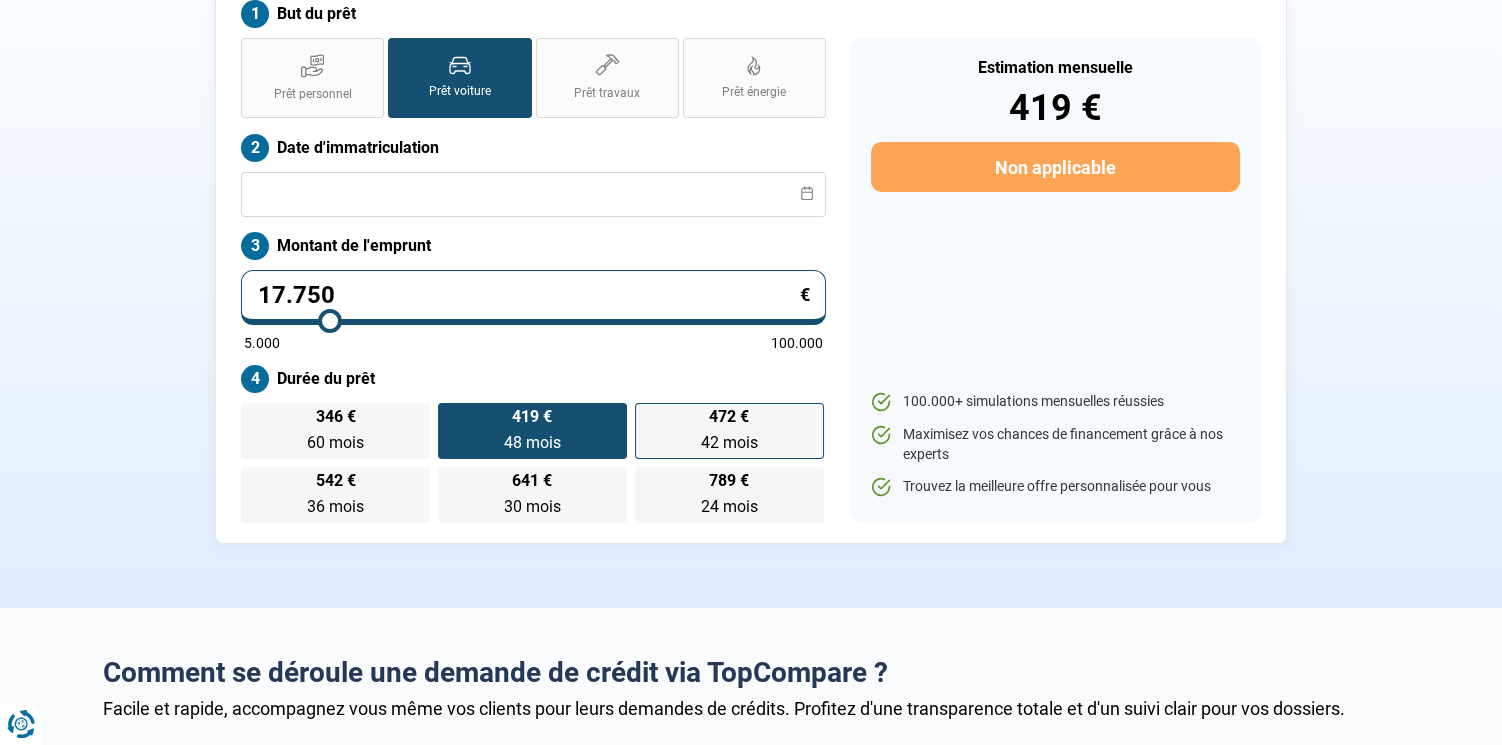 click on "472 € 42 mois 42 mois" at bounding box center (729, 431) 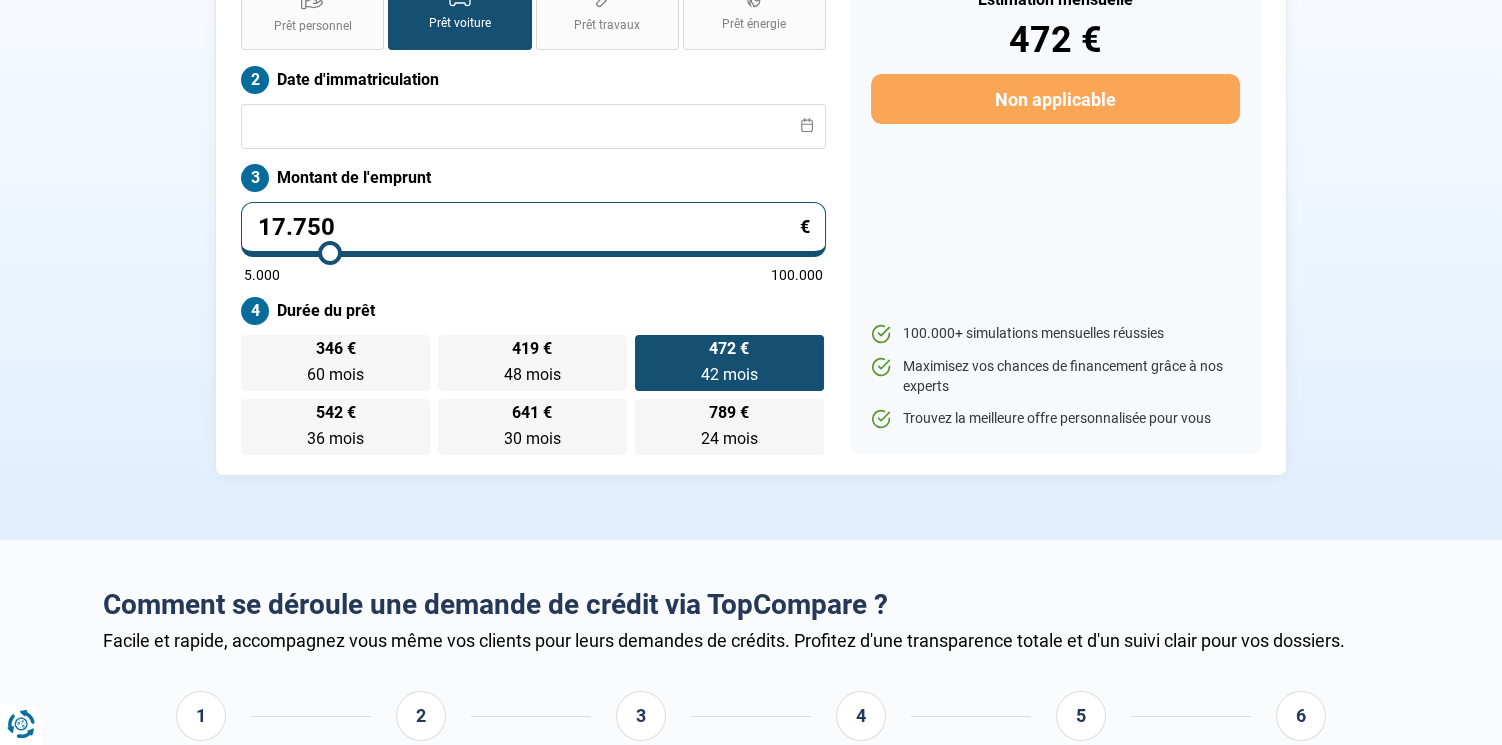 scroll, scrollTop: 285, scrollLeft: 0, axis: vertical 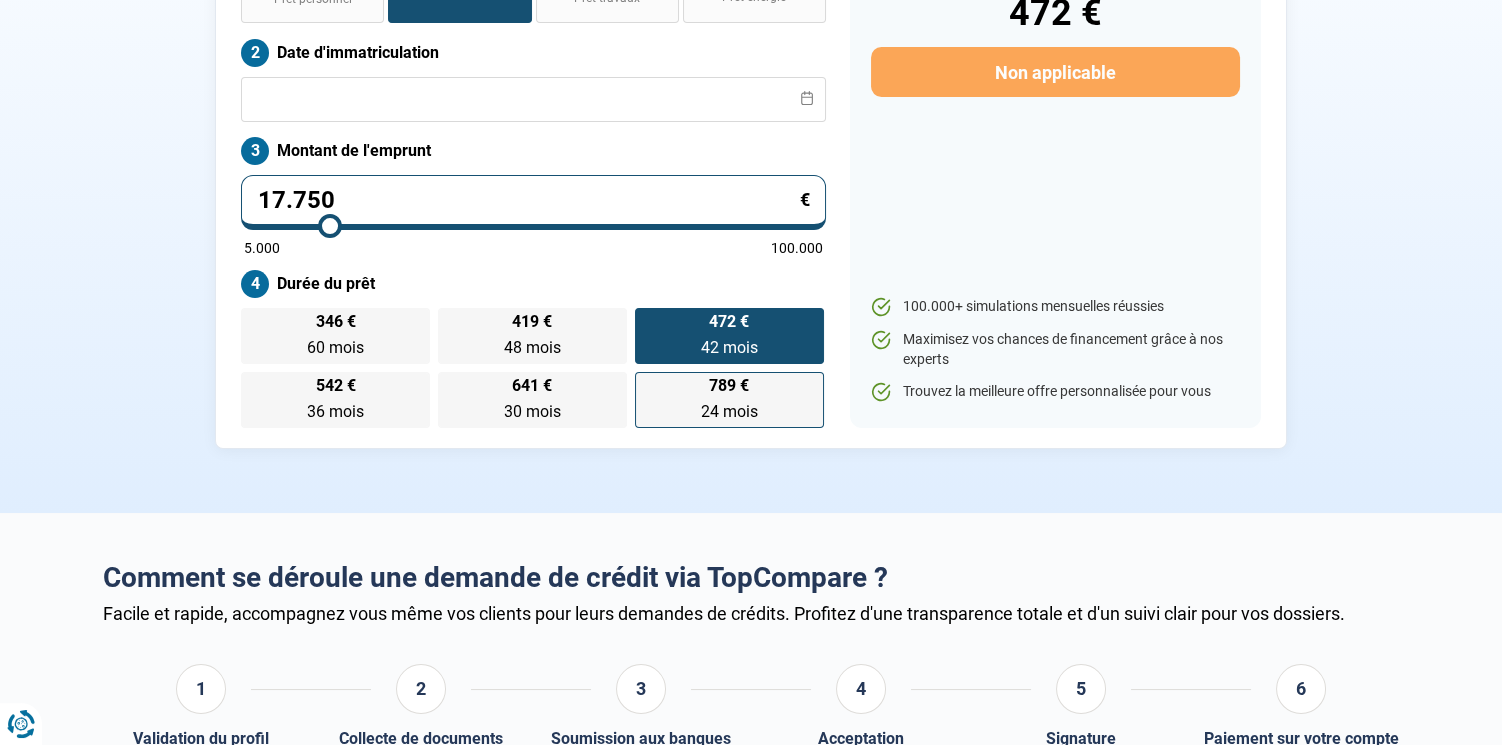 click on "24 mois" at bounding box center (729, 411) 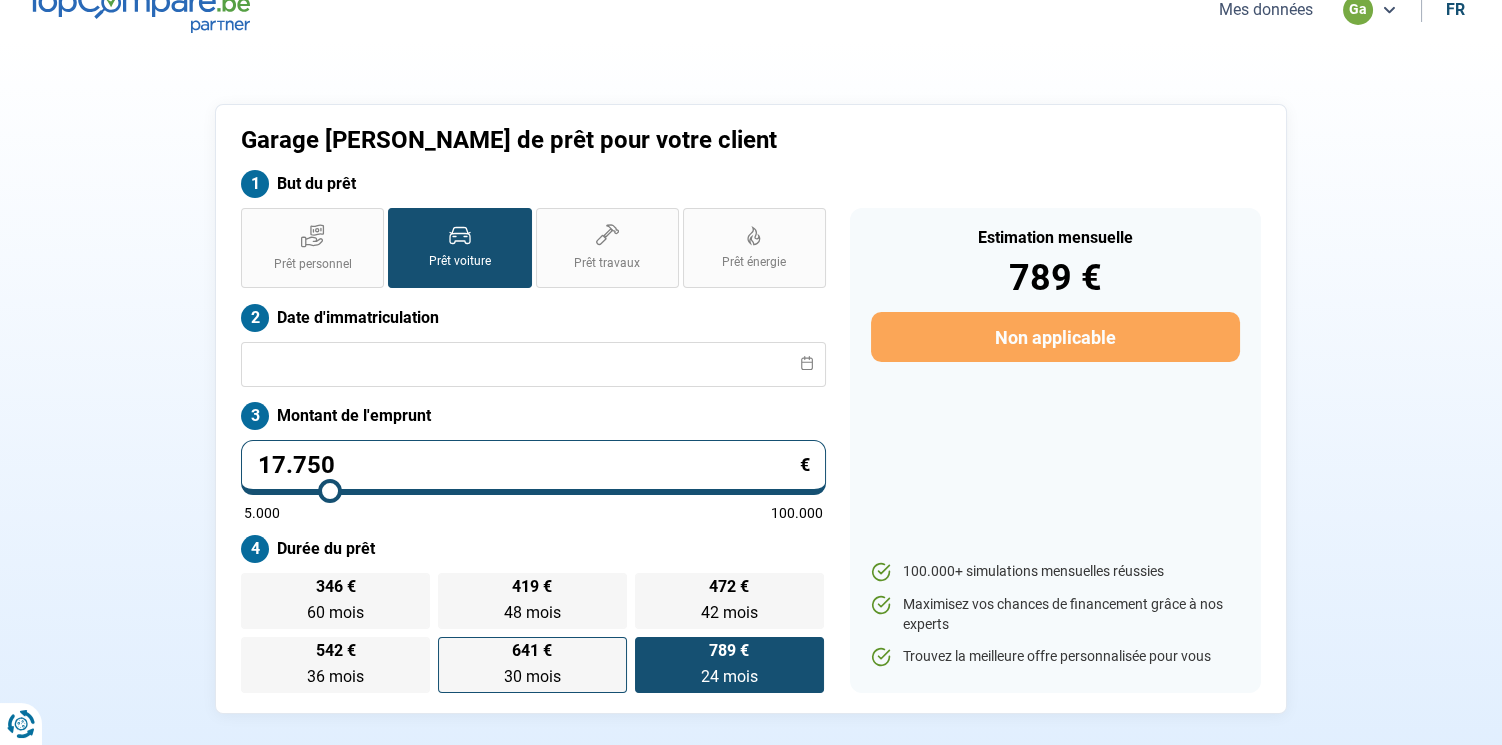 scroll, scrollTop: 0, scrollLeft: 0, axis: both 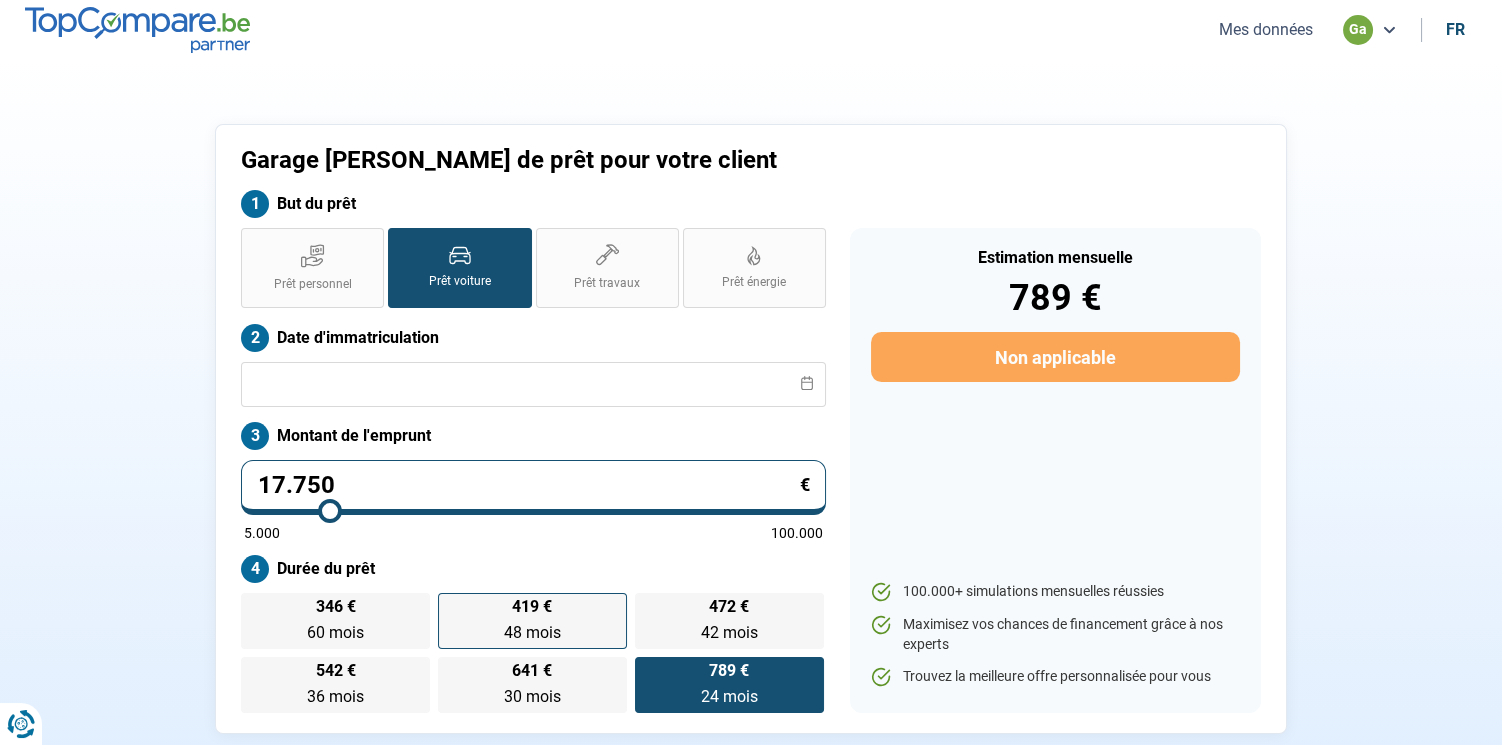 click on "419 € 48 mois 48 mois" at bounding box center [532, 621] 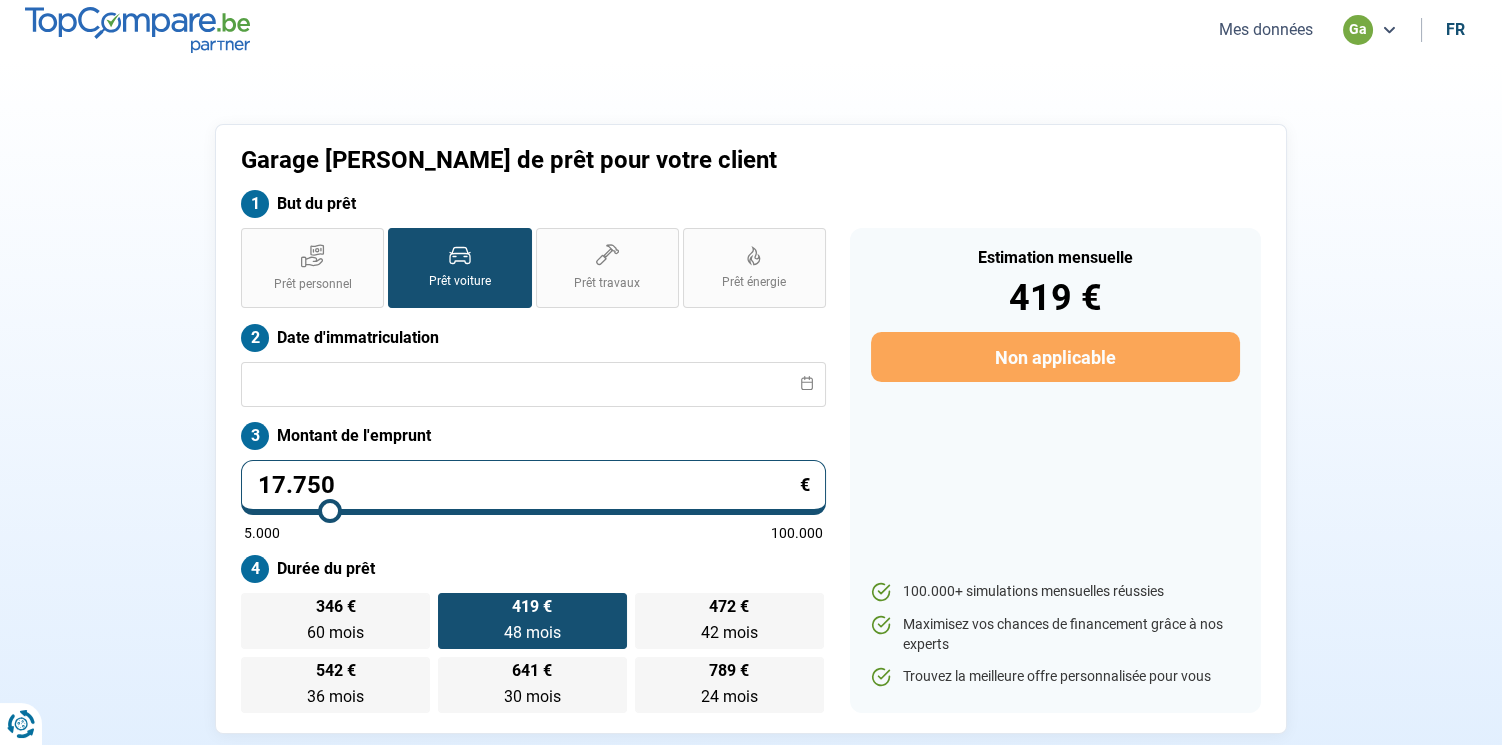 click at bounding box center [137, 29] 